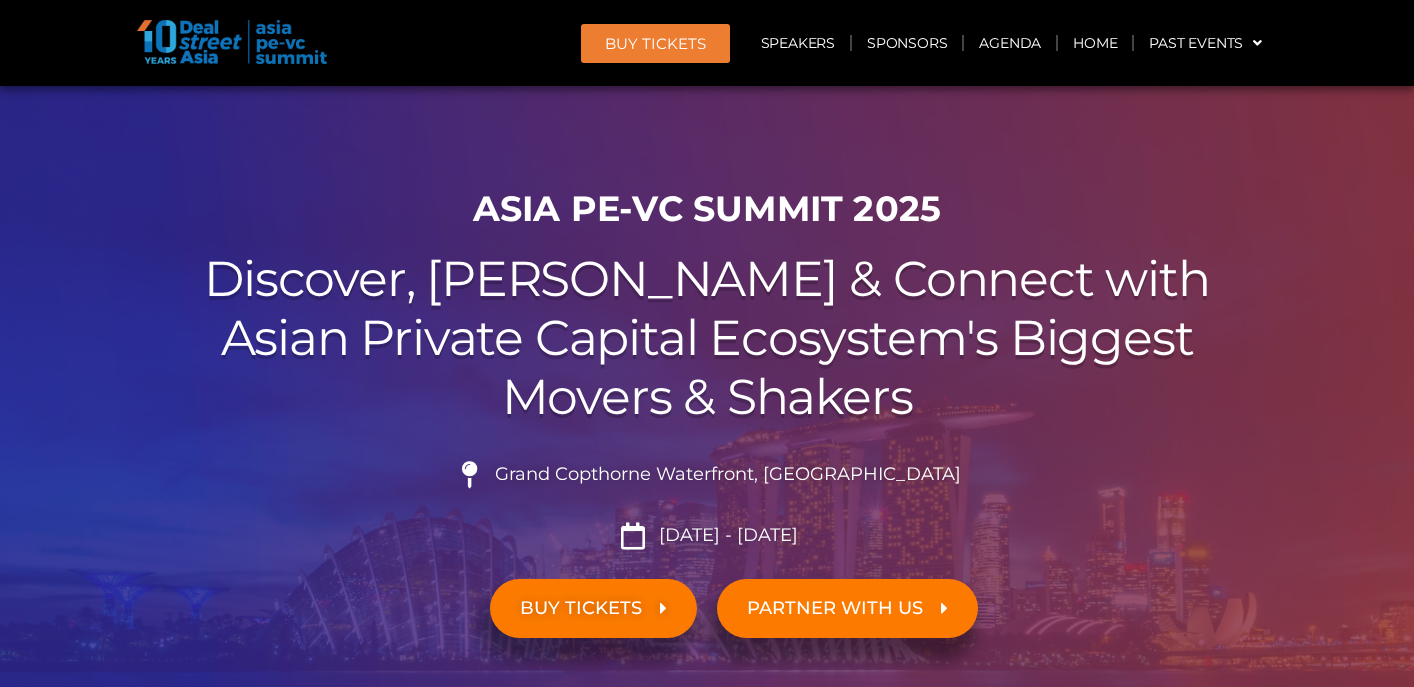 scroll, scrollTop: 0, scrollLeft: 0, axis: both 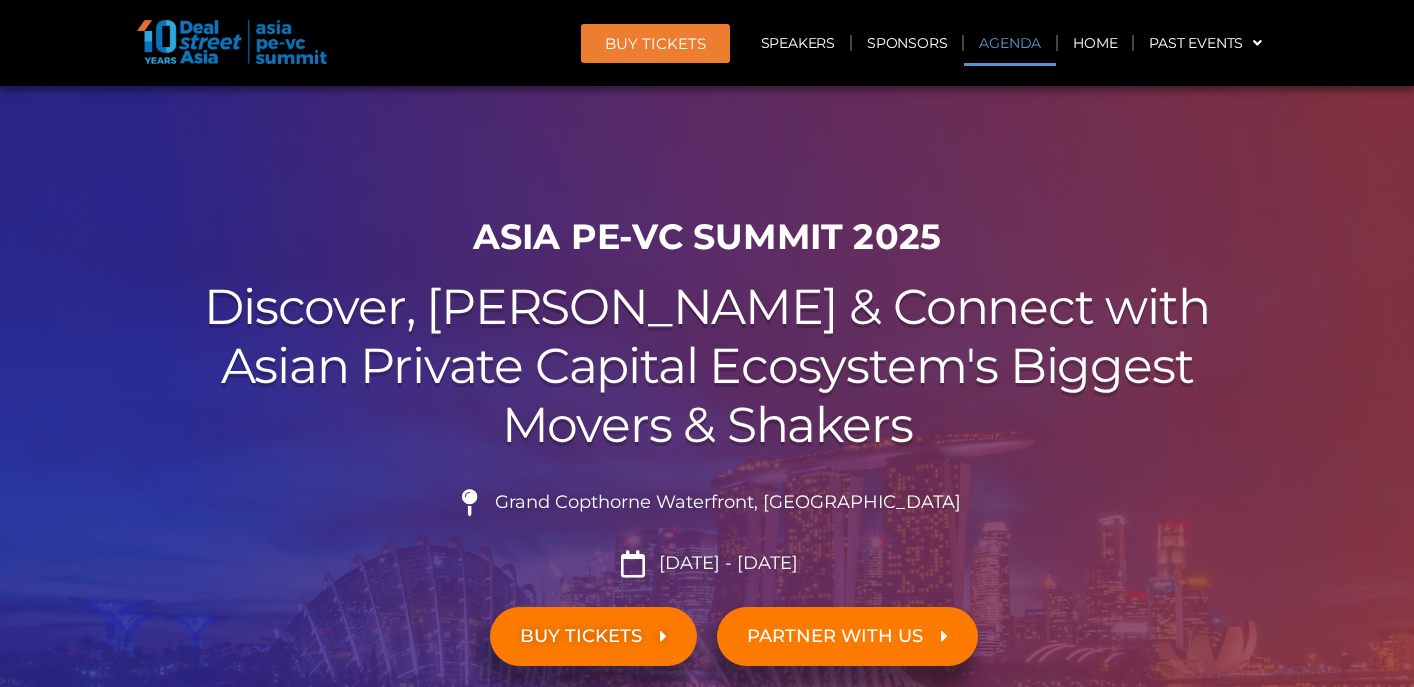 click on "Agenda" 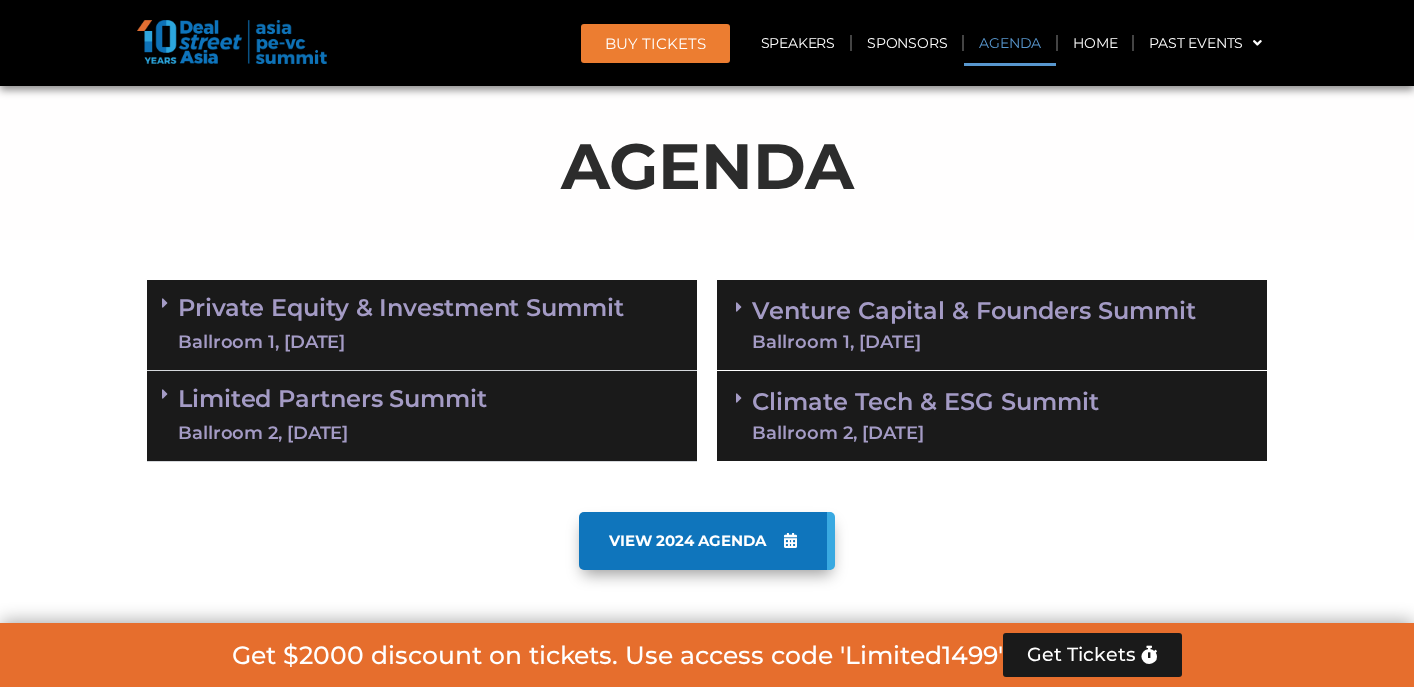 scroll, scrollTop: 1082, scrollLeft: 0, axis: vertical 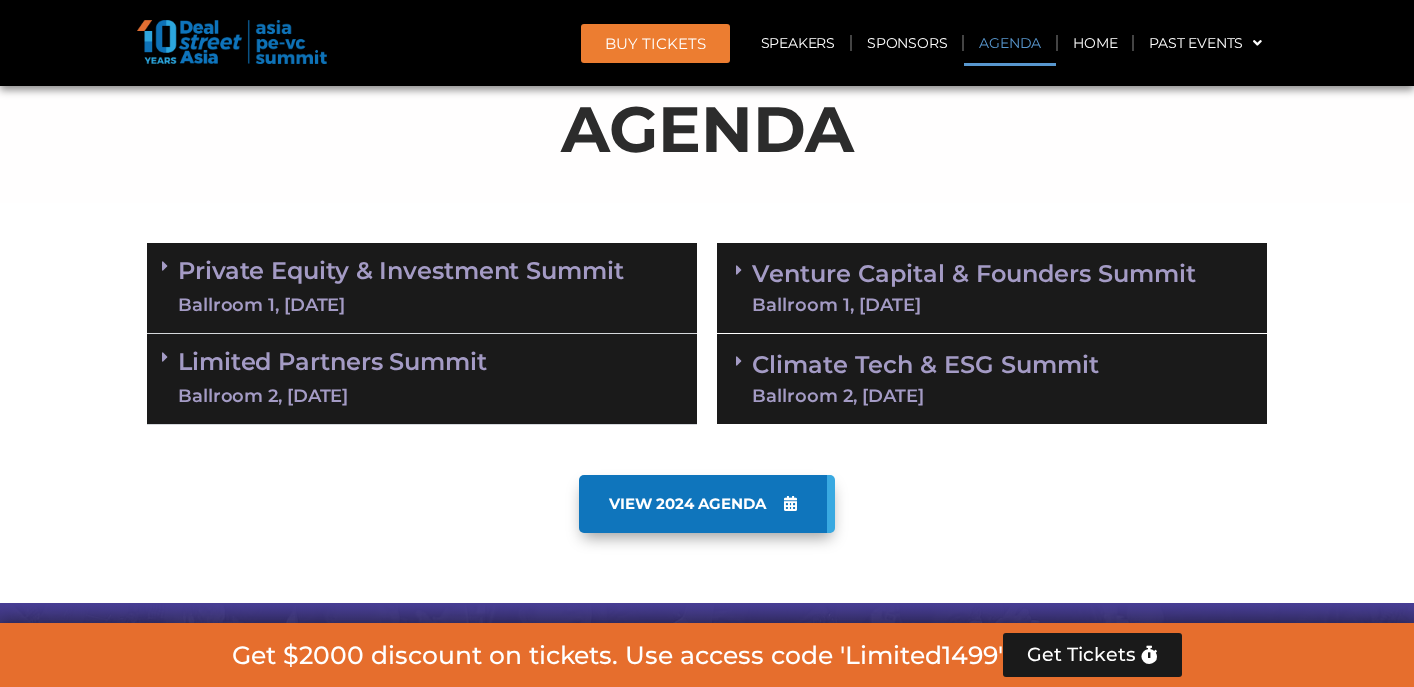 click on "Venture Capital & Founders​ Summit  Ballroom 1, [DATE]" at bounding box center (992, 286) 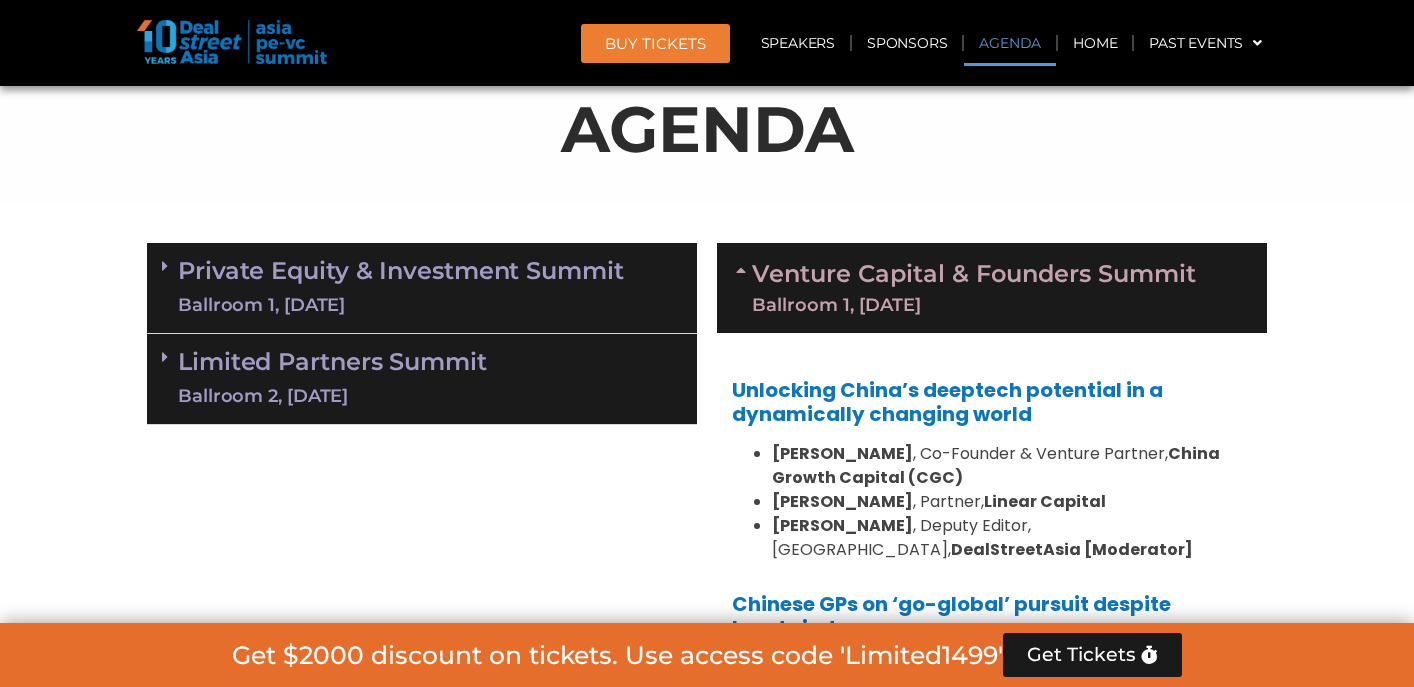 click on "Private Equity & Investment Summit  Ballroom 1, [DATE]" at bounding box center [422, 287] 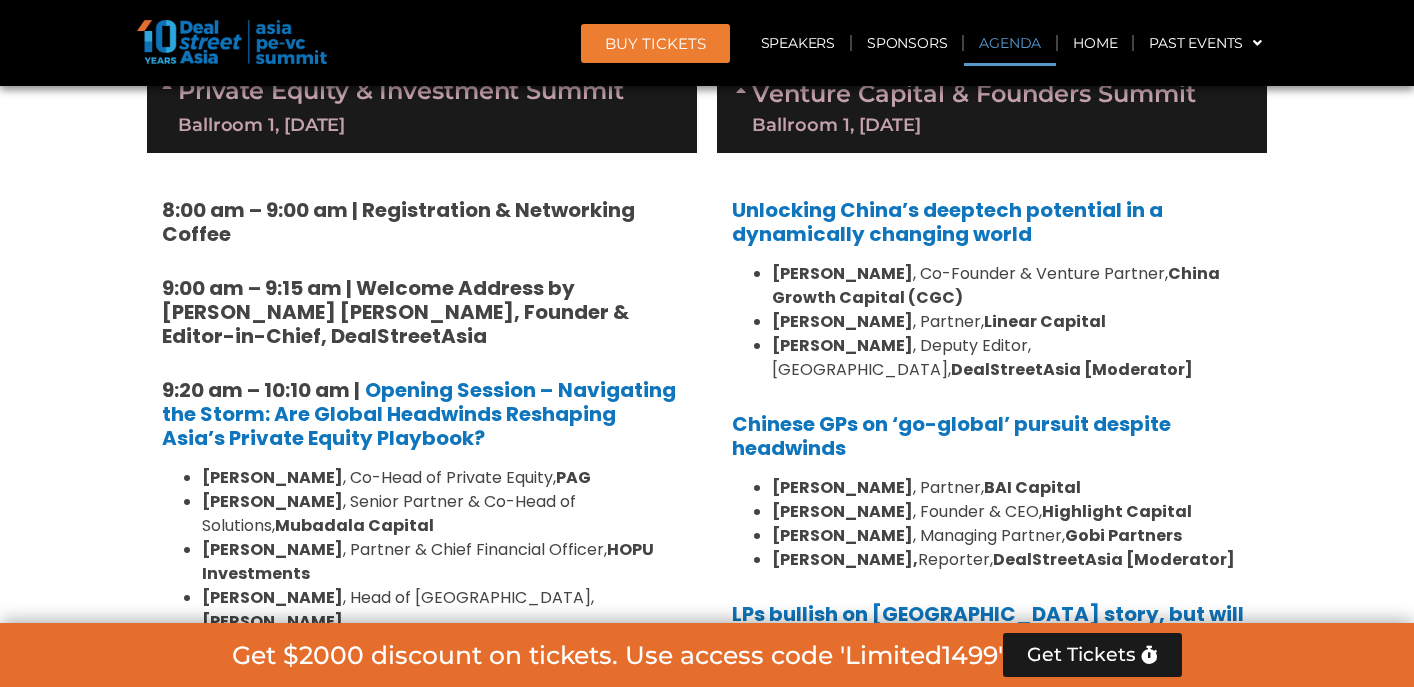 scroll, scrollTop: 1265, scrollLeft: 0, axis: vertical 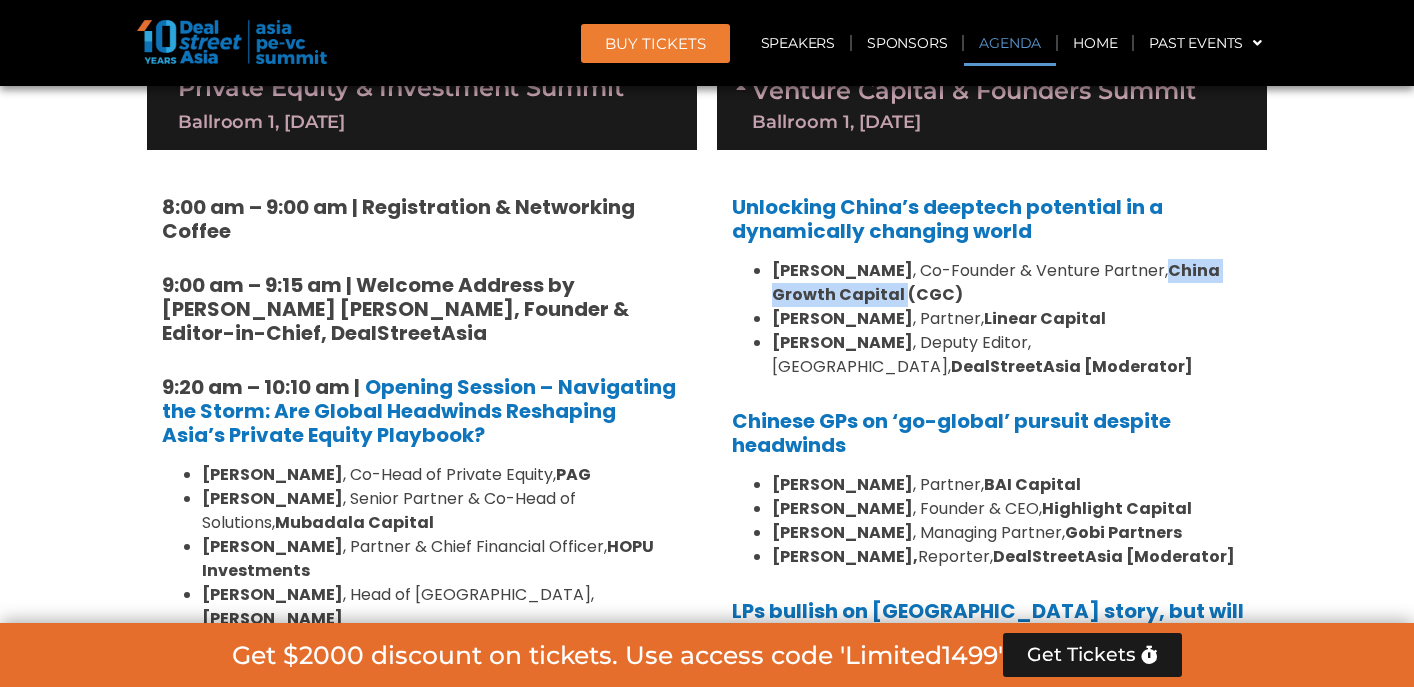 drag, startPoint x: 898, startPoint y: 291, endPoint x: 1149, endPoint y: 264, distance: 252.44801 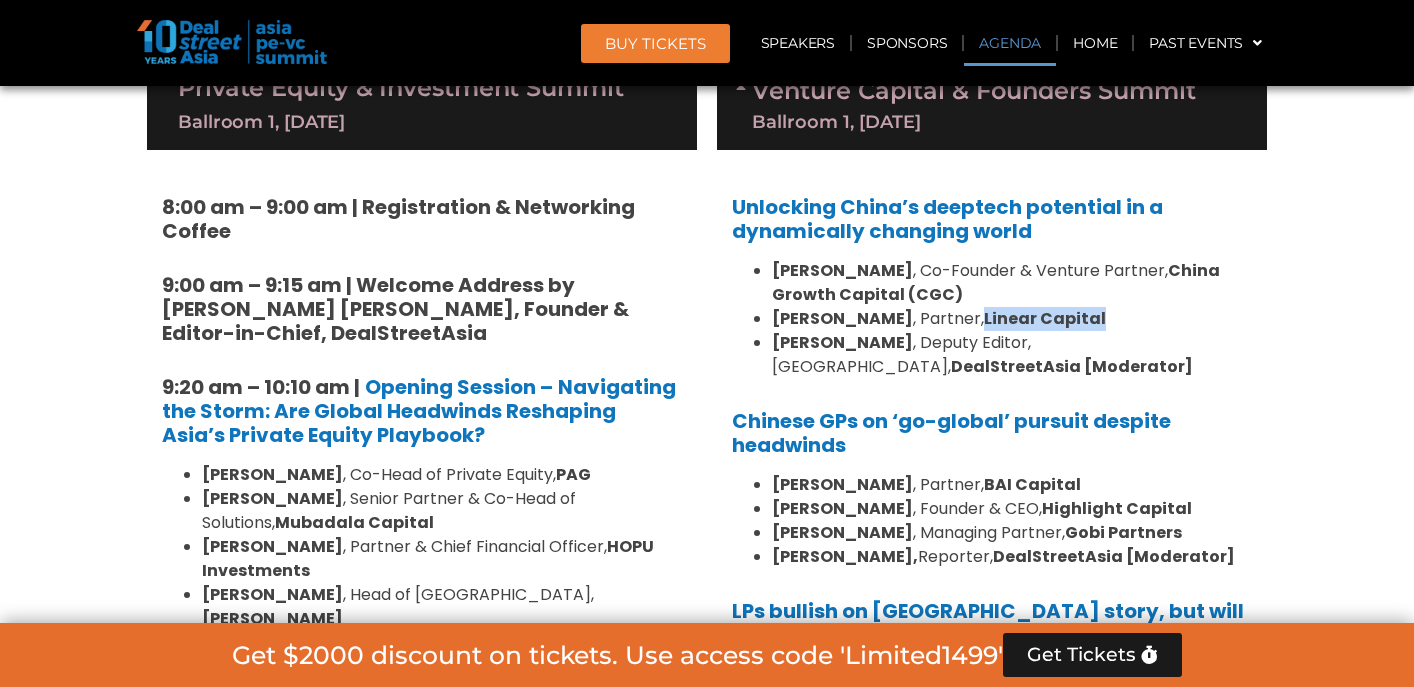 drag, startPoint x: 921, startPoint y: 321, endPoint x: 1049, endPoint y: 313, distance: 128.24976 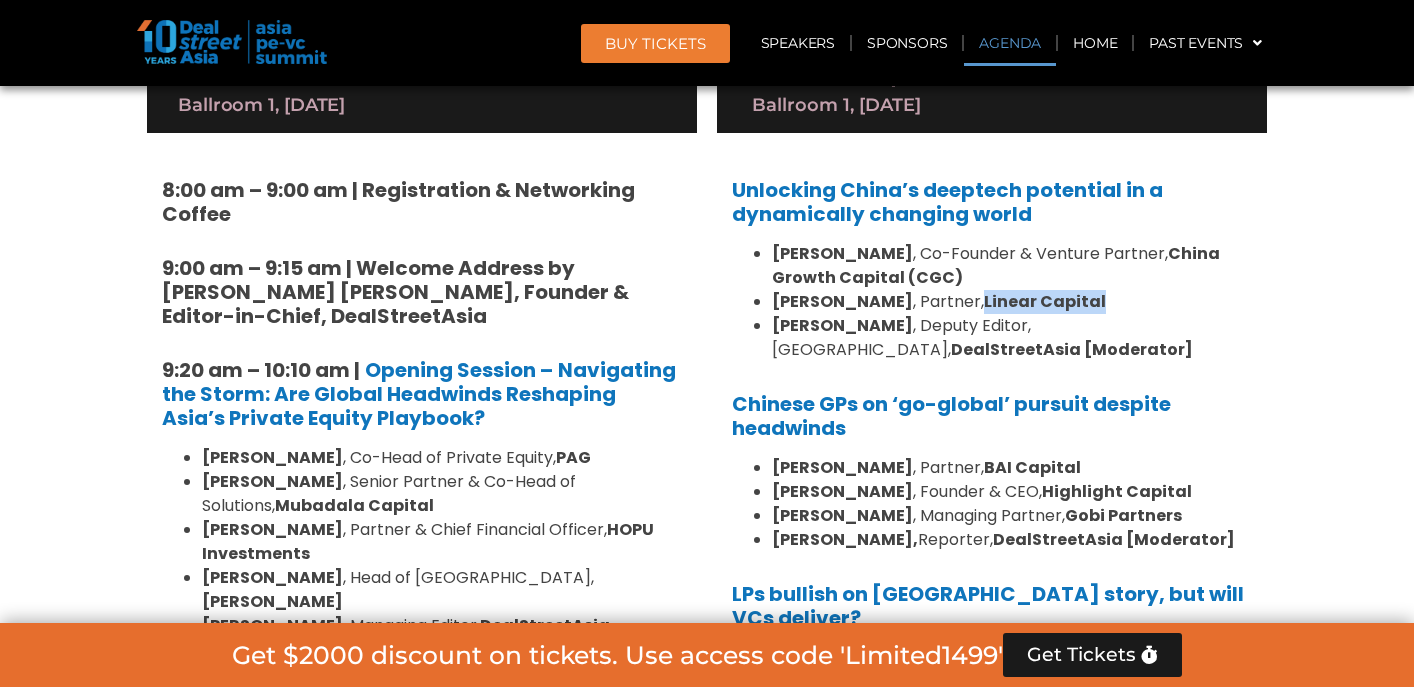 scroll, scrollTop: 1290, scrollLeft: 0, axis: vertical 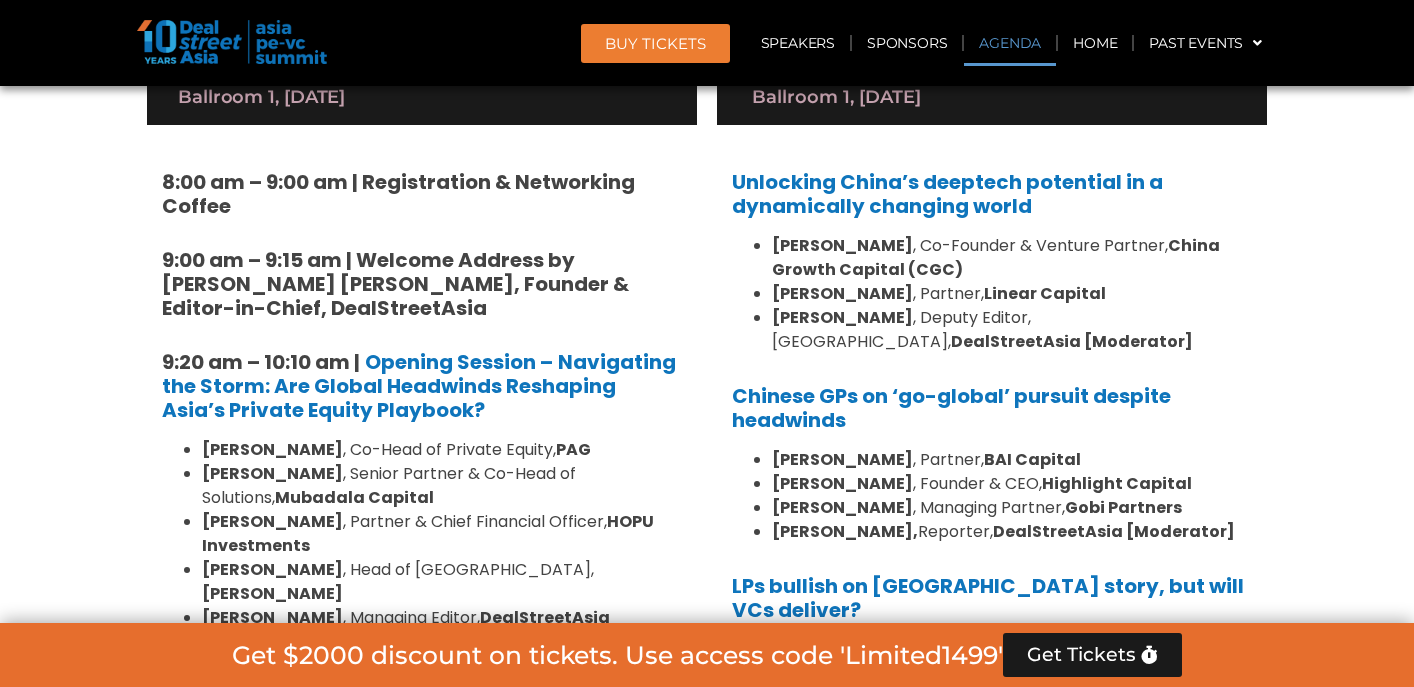 click on "[PERSON_NAME] , Founder & CEO,  Highlight Capital" at bounding box center (1012, 484) 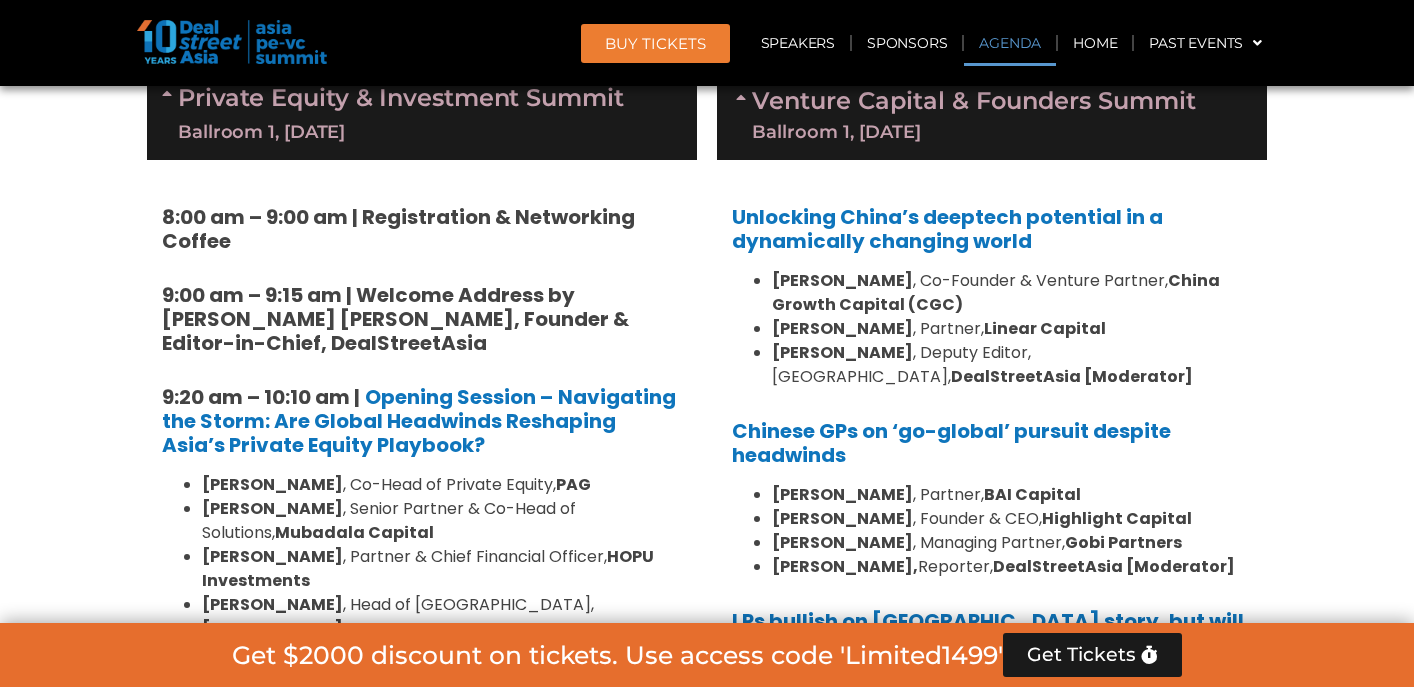scroll, scrollTop: 1239, scrollLeft: 0, axis: vertical 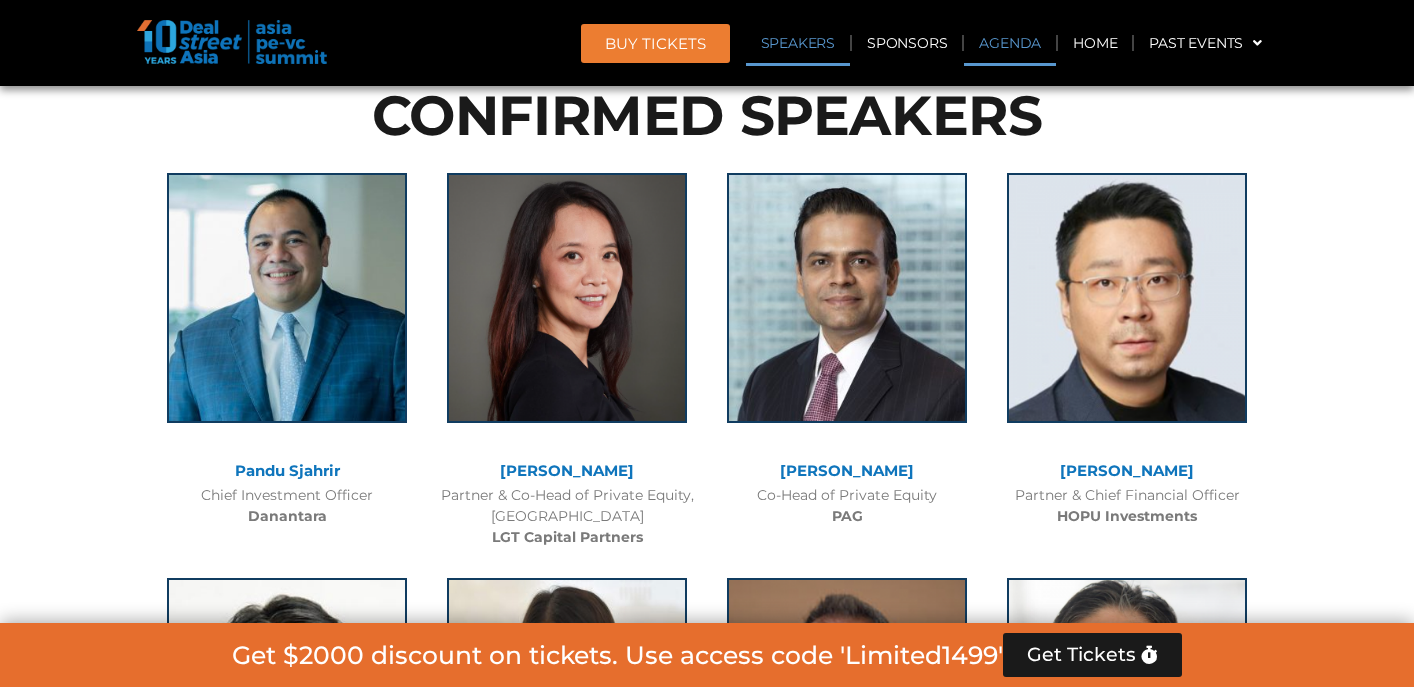 click on "Agenda" 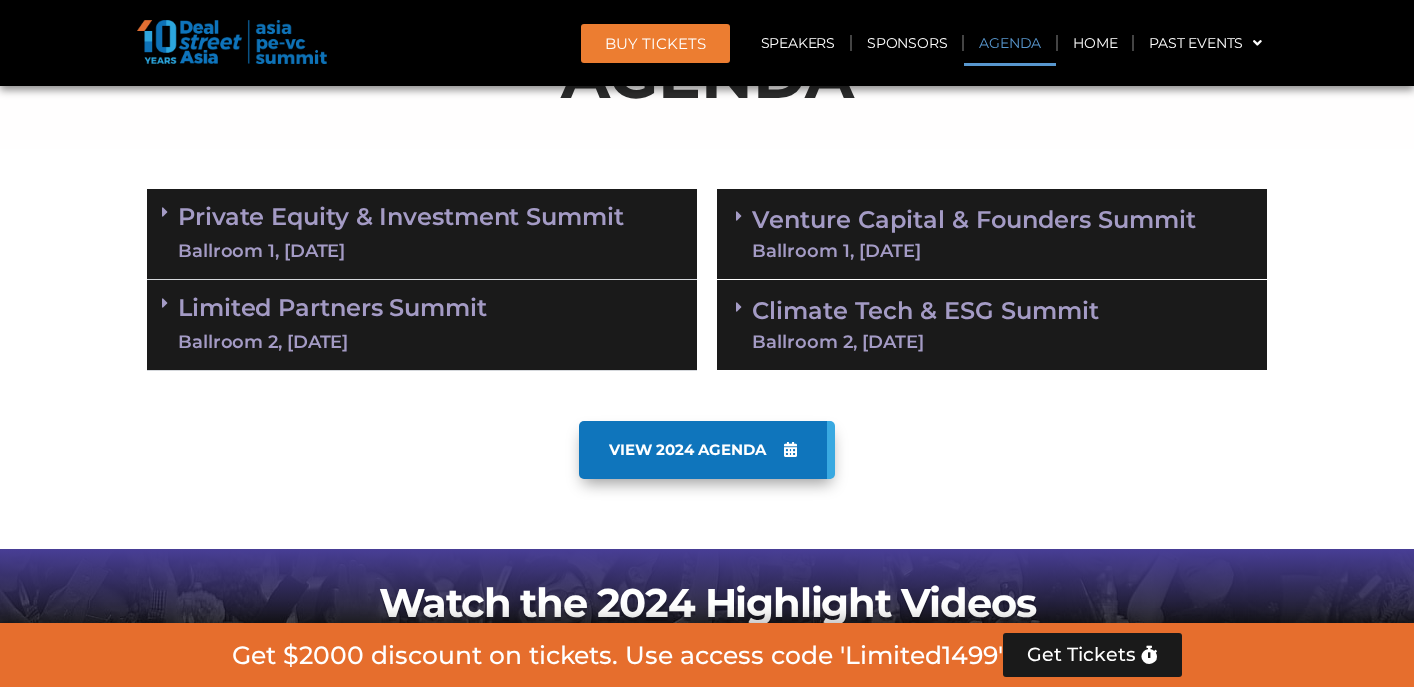 scroll, scrollTop: 1045, scrollLeft: 0, axis: vertical 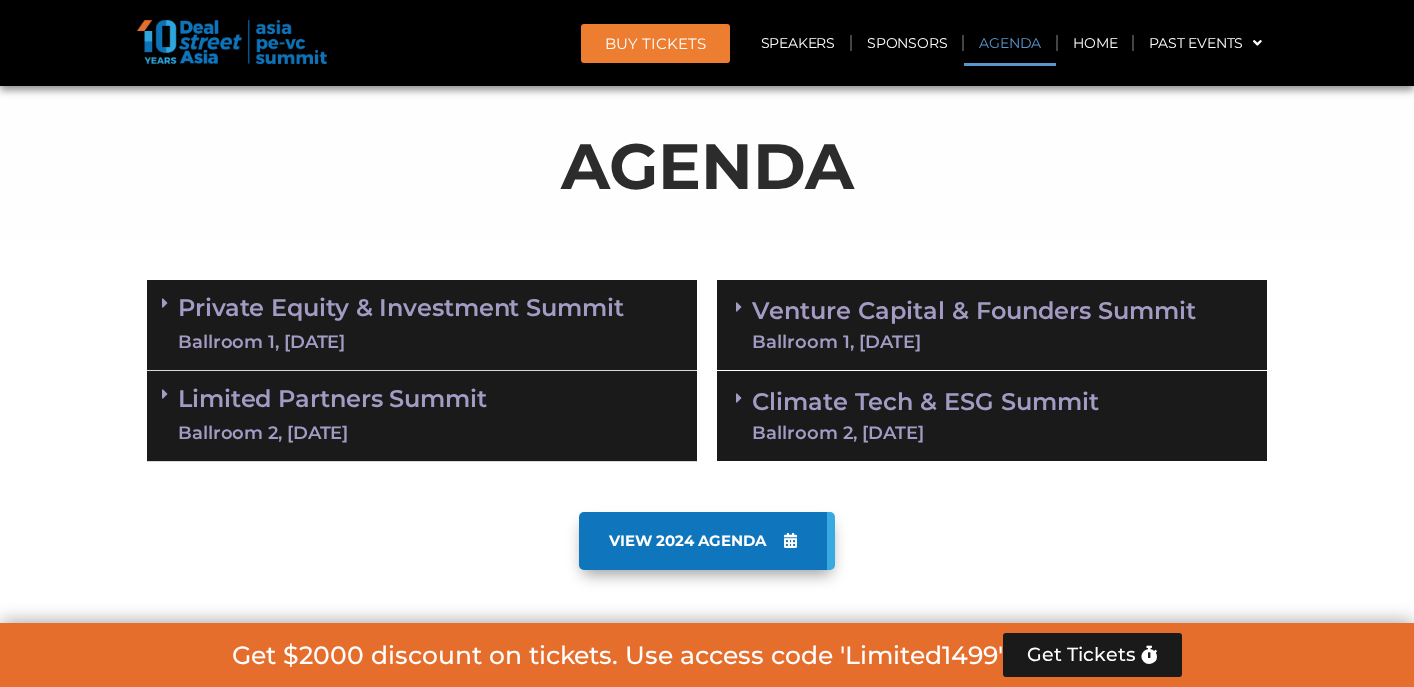 click on "Ballroom 1, [DATE]" at bounding box center [1000, 342] 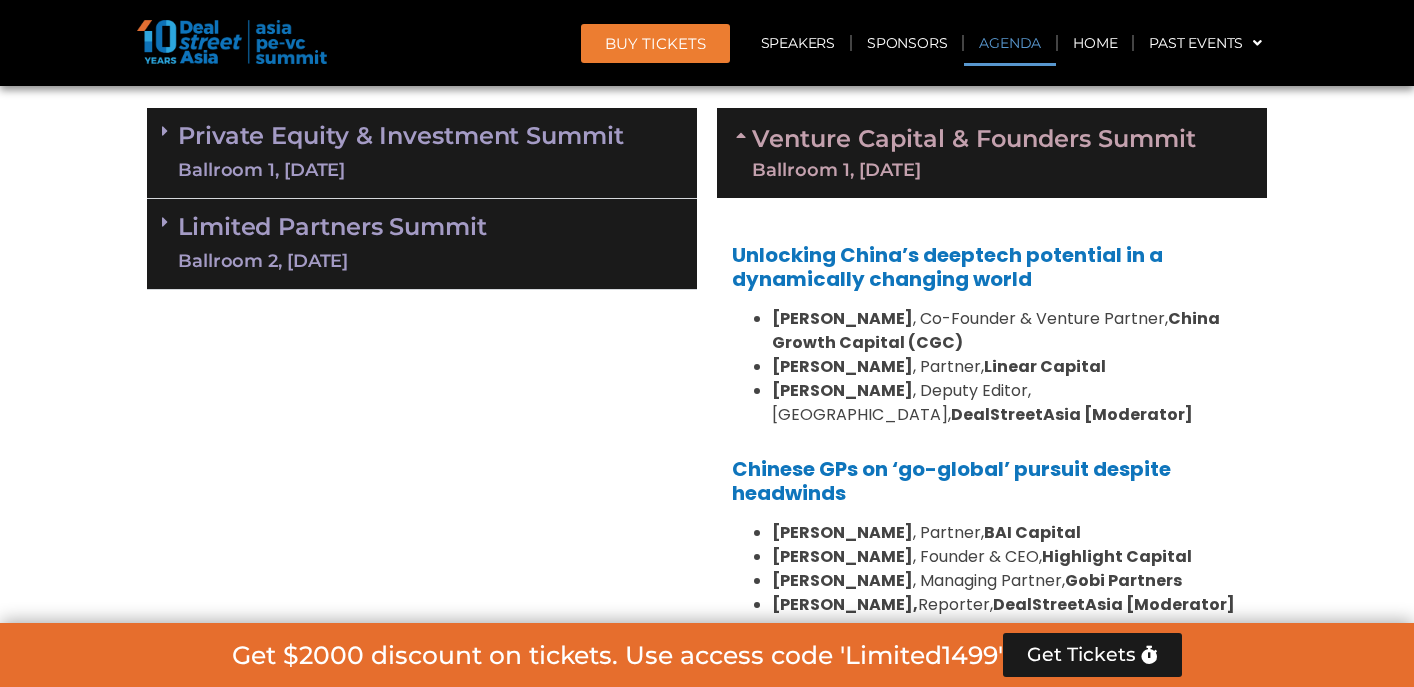 scroll, scrollTop: 1221, scrollLeft: 0, axis: vertical 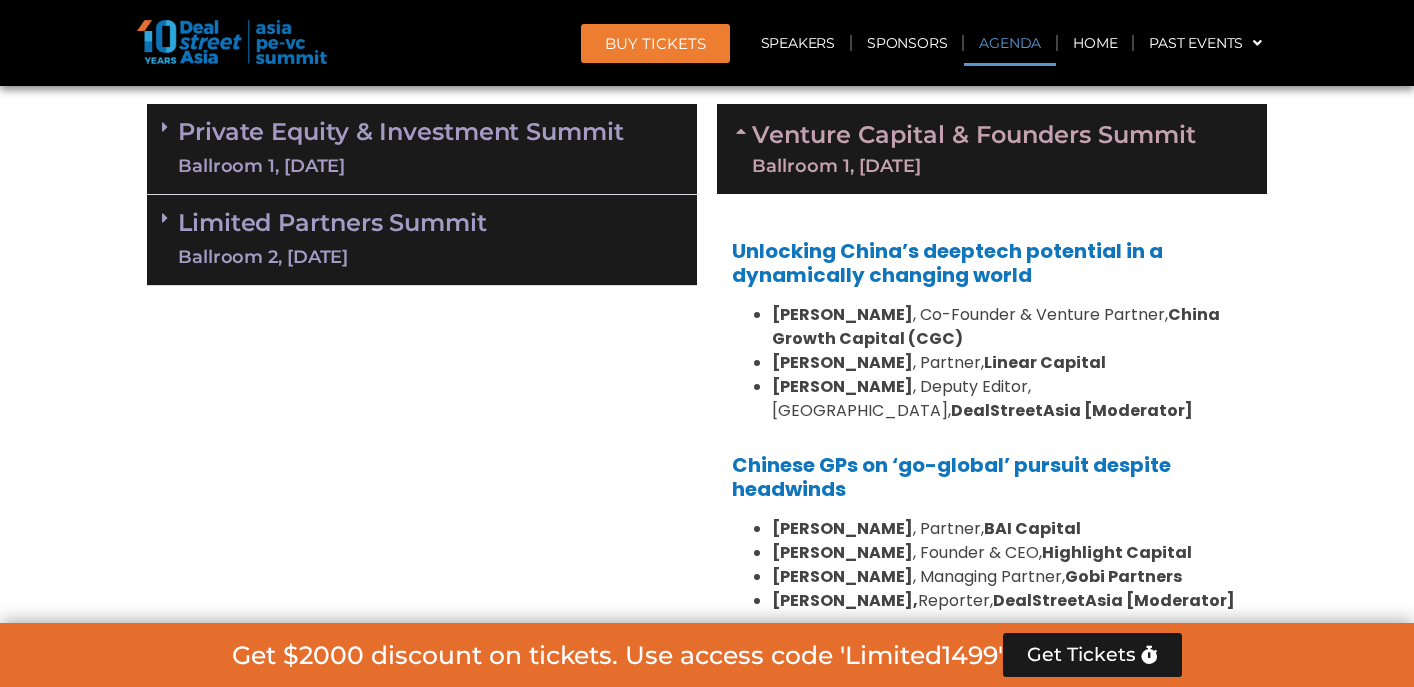 click on "ASIA PE-VC Summit 2025
Discover, Learn & Connect with  Asian Private Capital Ecosystem's Biggest Movers & Shakers
Grand Copthorne Waterfront, Singapore​
Sept 10 - 11, 2025
BUY TICKETS
PARTNER WITH US
FREE PASSES FOR LPs" at bounding box center [707, 10030] 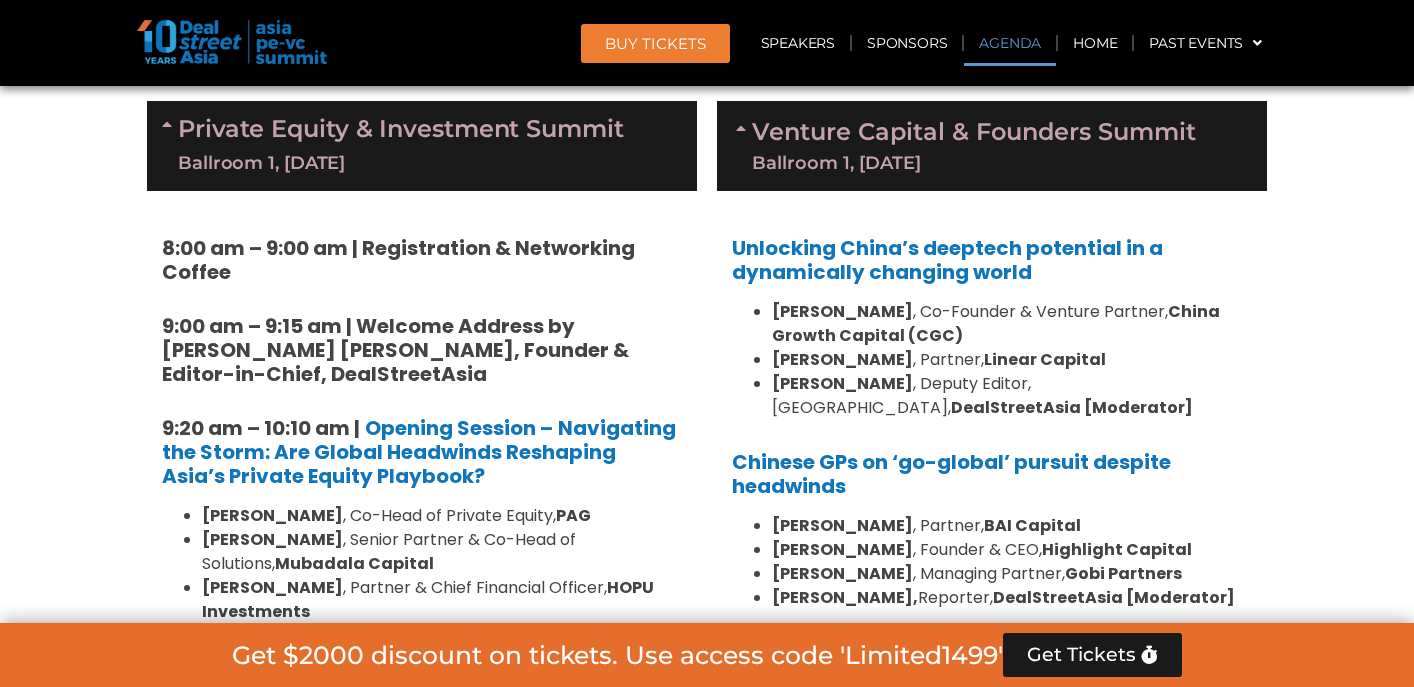 scroll, scrollTop: 1225, scrollLeft: 0, axis: vertical 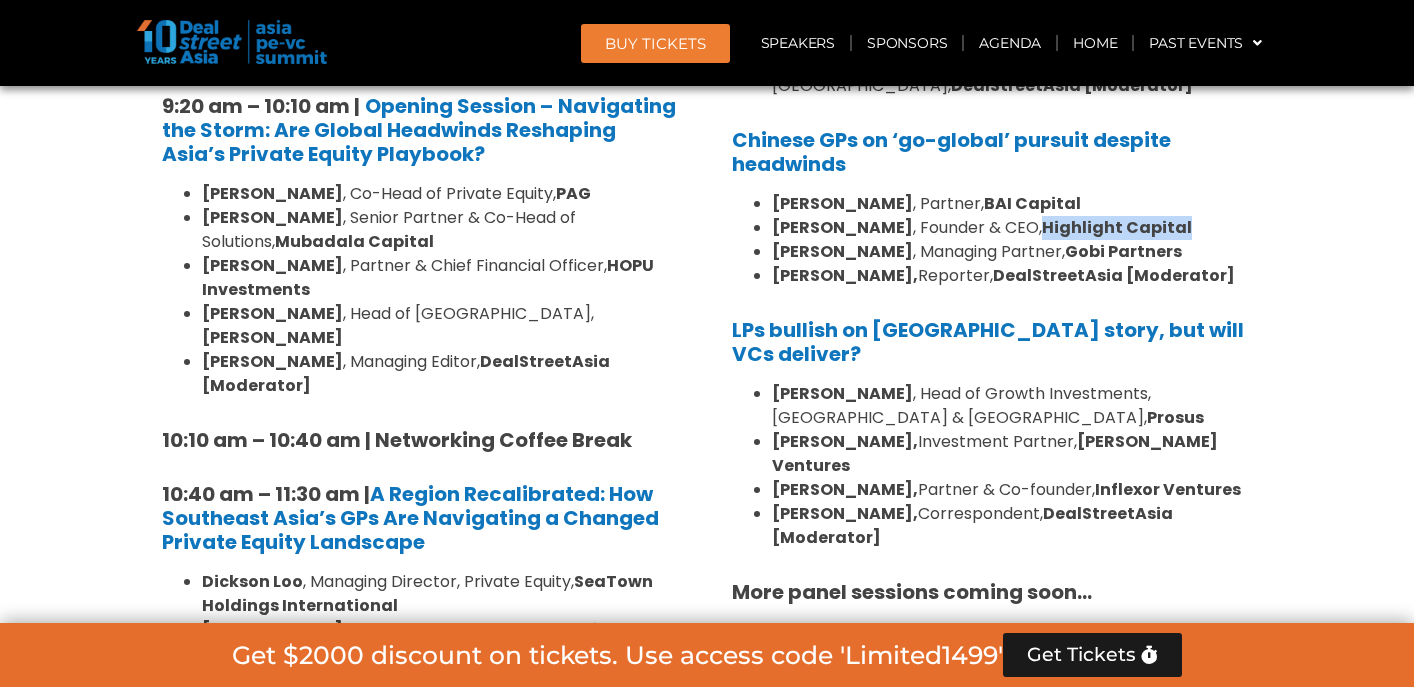 drag, startPoint x: 1158, startPoint y: 229, endPoint x: 1019, endPoint y: 232, distance: 139.03236 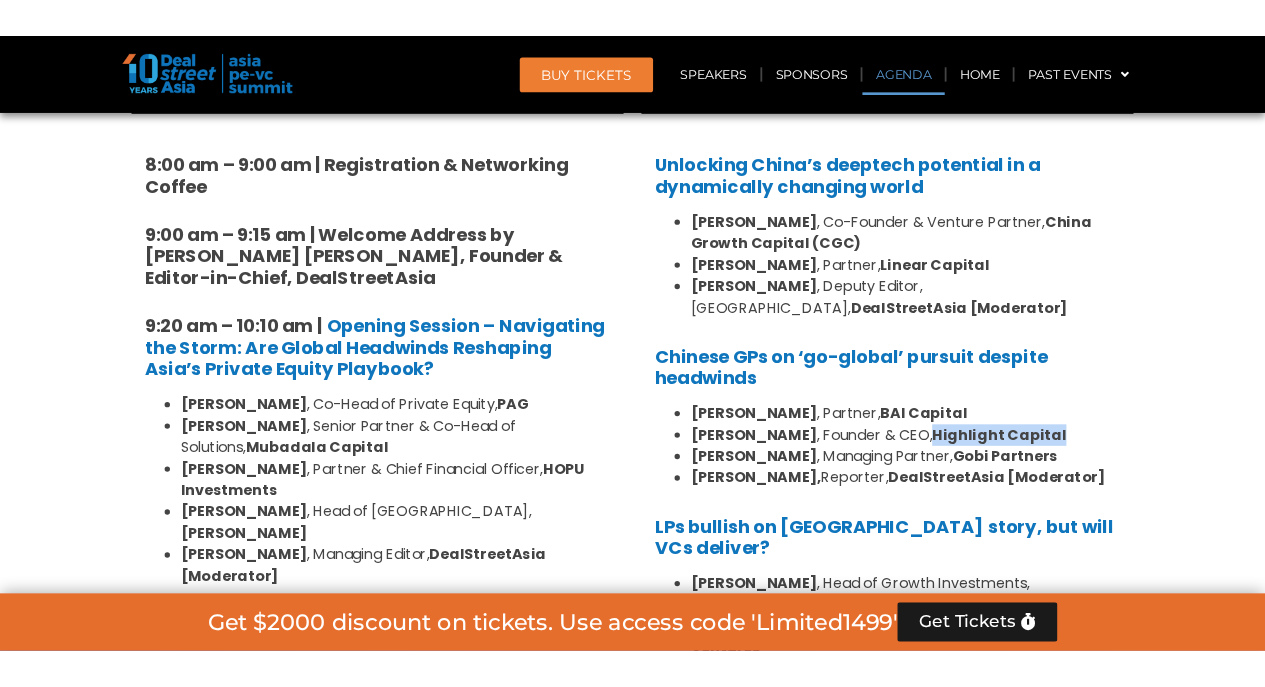 scroll, scrollTop: 1347, scrollLeft: 0, axis: vertical 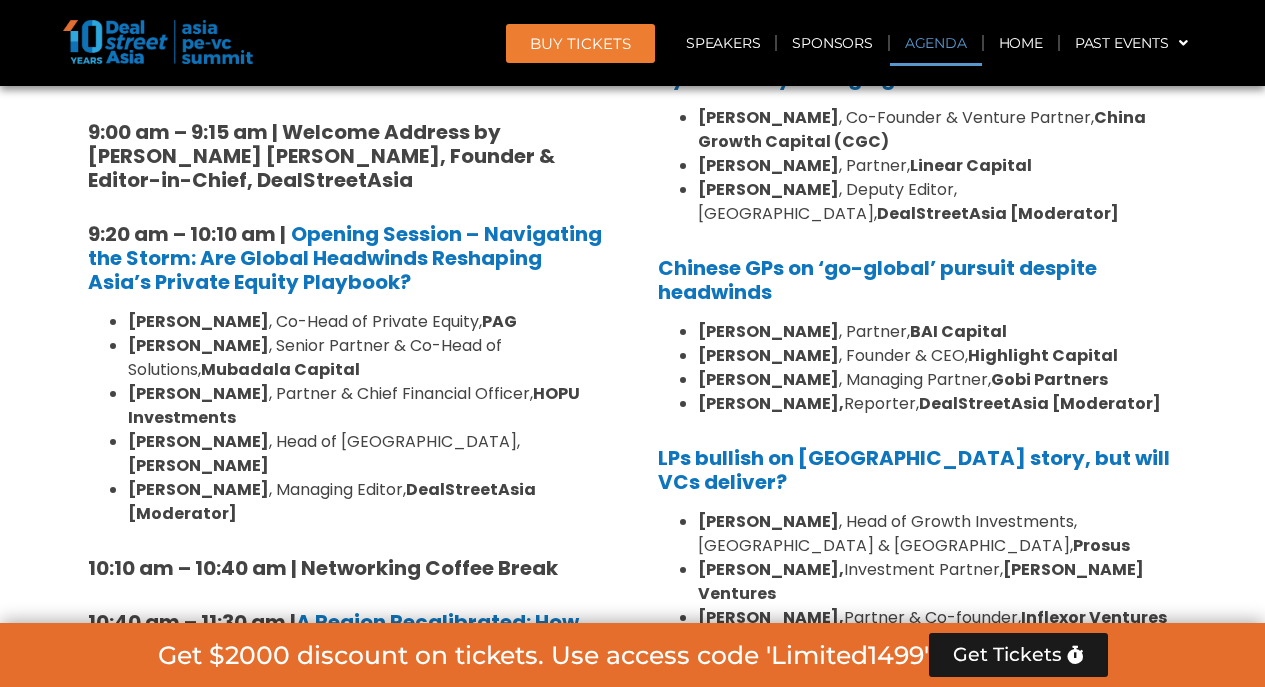 click on "8:00 am – 9:00 am | Registration & Networking Coffee
9:00 am – 9:15 am | Welcome Address by Joji Thomas Philip, Founder & Editor-in-Chief, DealStreetAsia
9:20 am – 10:10 am |   Opening Session –   Navigating the Storm: Are Global Headwinds Reshaping Asia’s Private Equity Playbook?
Nikhil Srivastava , Co-Head of Private Equity,  PAG
Maxime Franzetti , Senior Partner & Co-Head of Solutions,  Mubadala Capital
Huanan Yang , Partner & Chief Financial Officer,  HOPU Investments
Kerrine Koh , Head of South East Asia,  Hamilton Lane
Michelle Teo , Managing Editor,  DealStreetAsia [Moderator]
10:10 am – 10:40 am | Networking Coffee Break
10:40 am – 11:30 am |  A Region Recalibrated: How Southeast Asia’s GPs Are Navigating a Changed Private Equity Landscape
Dickson Loo , Managing Director, Private Equity,  SeaTown Holdings International
Omar Mahmoud , Managing Director,  Creador Private Equity
Alex Yang , Managing Partner and head of Greater China and SE Asia,
Amit Kunal" at bounding box center (348, 1587) 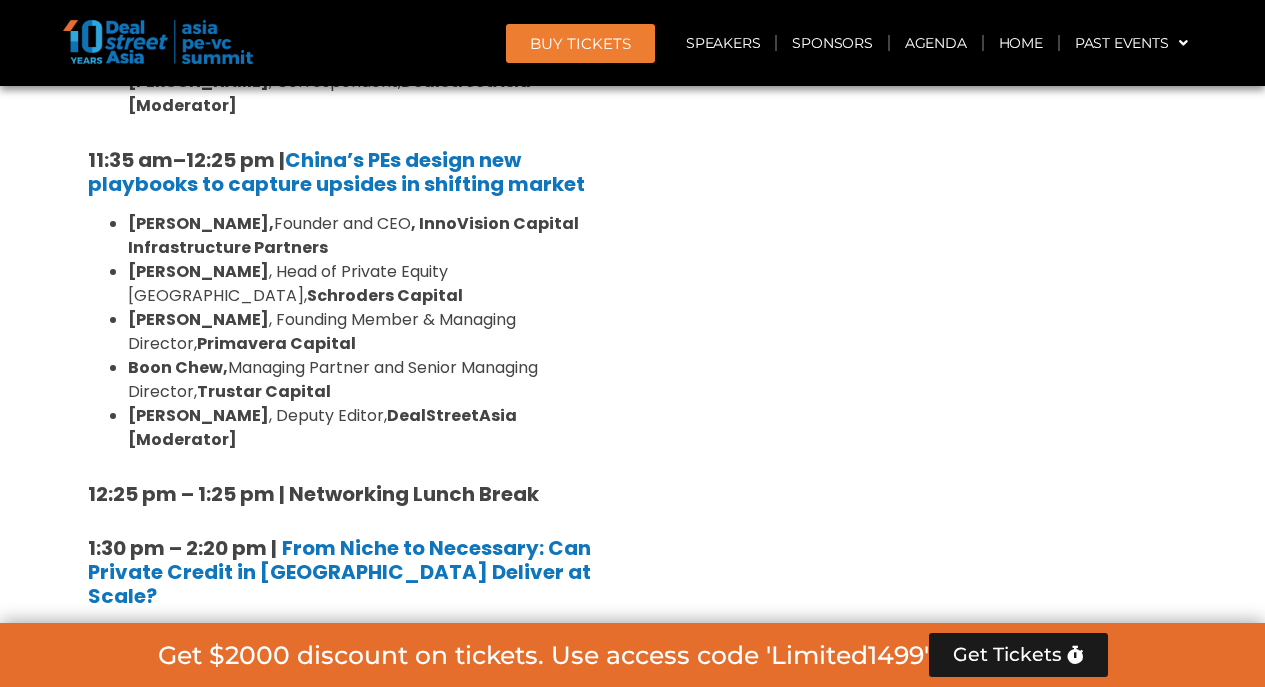 scroll, scrollTop: 2332, scrollLeft: 0, axis: vertical 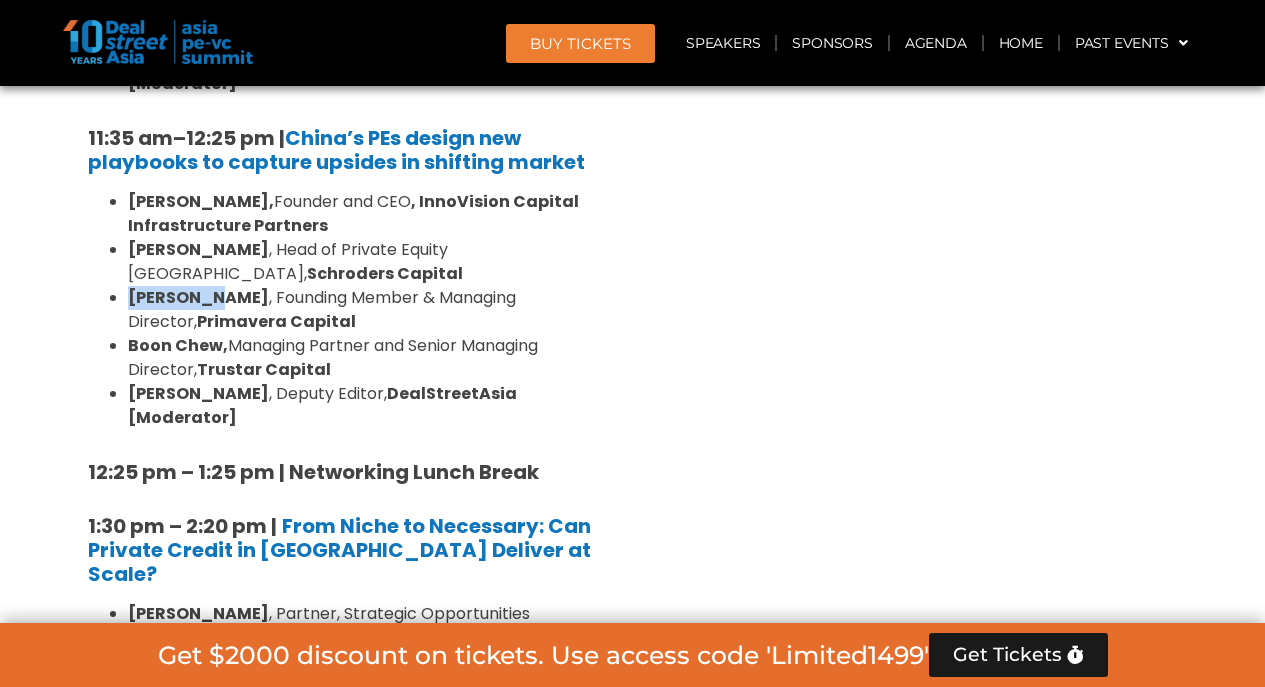 drag, startPoint x: 200, startPoint y: 177, endPoint x: 123, endPoint y: 175, distance: 77.02597 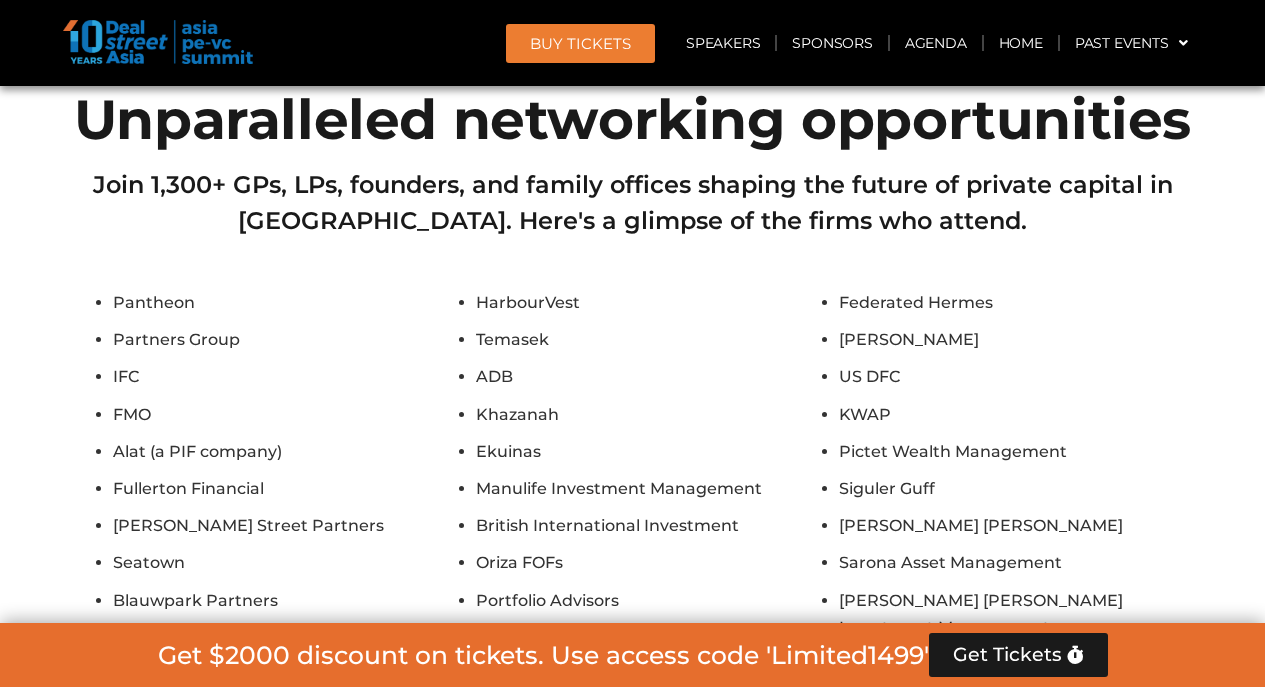 scroll, scrollTop: 16282, scrollLeft: 0, axis: vertical 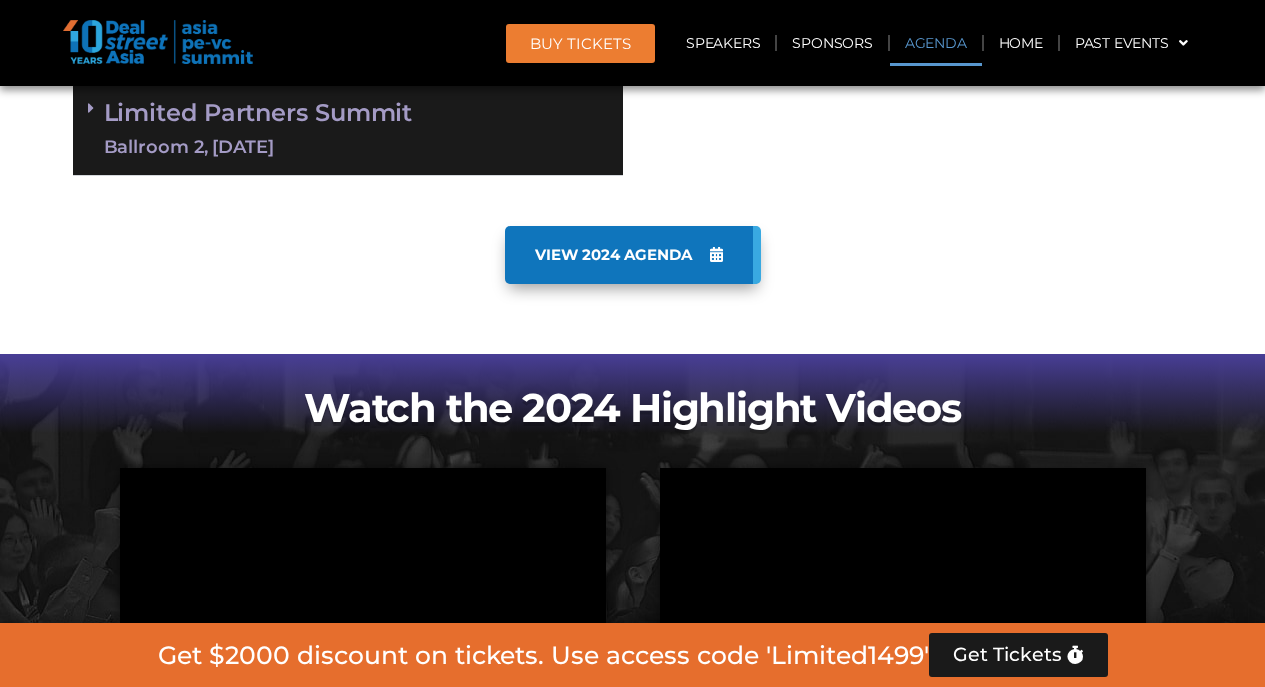 drag, startPoint x: 949, startPoint y: 54, endPoint x: 925, endPoint y: 42, distance: 26.832815 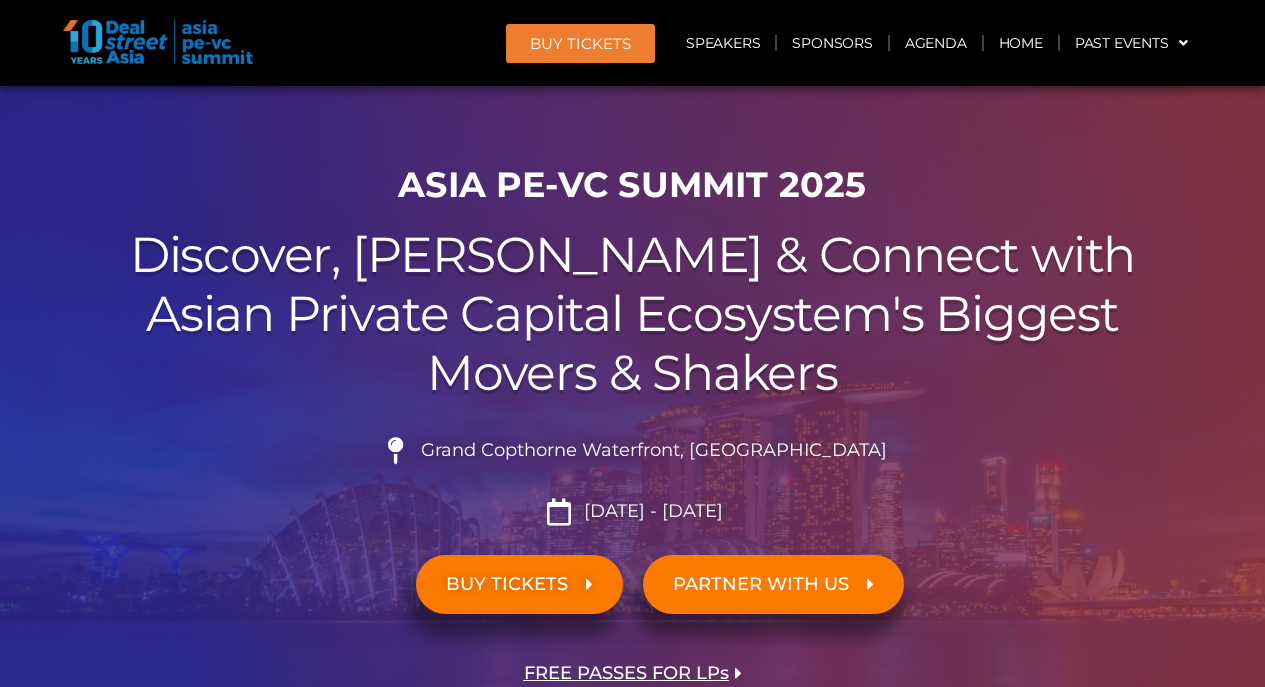 scroll, scrollTop: 0, scrollLeft: 0, axis: both 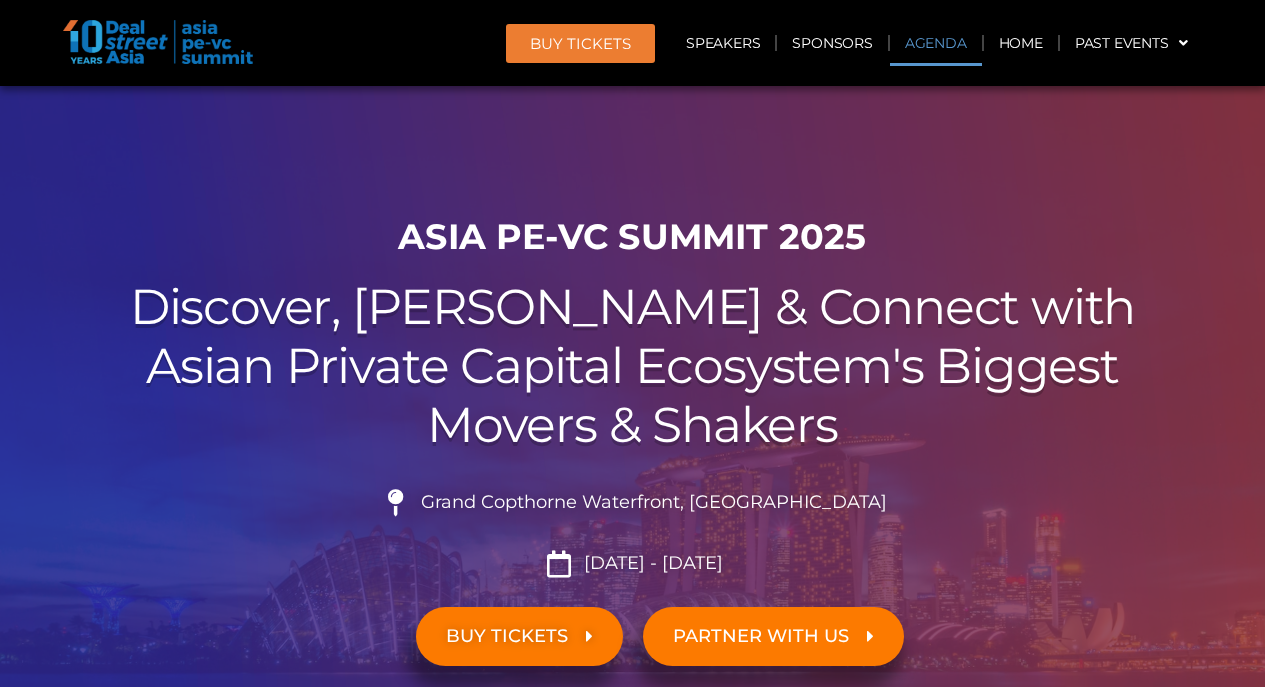 click on "Agenda" 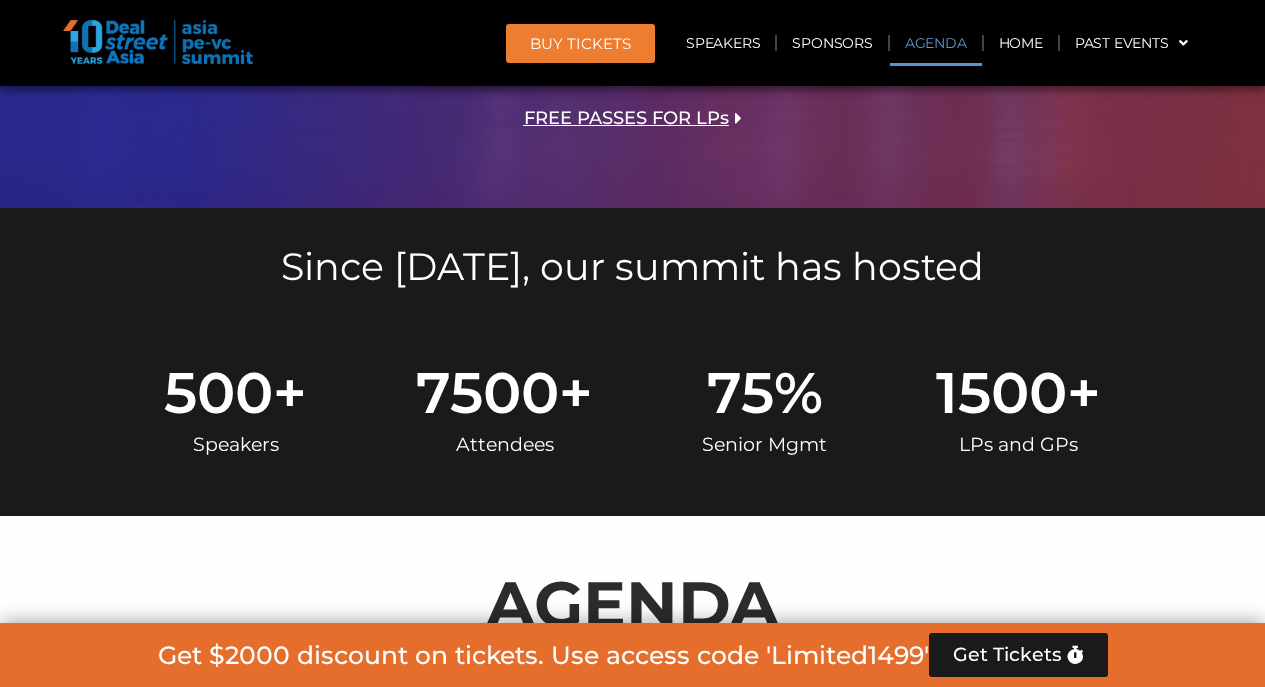 scroll, scrollTop: 99, scrollLeft: 0, axis: vertical 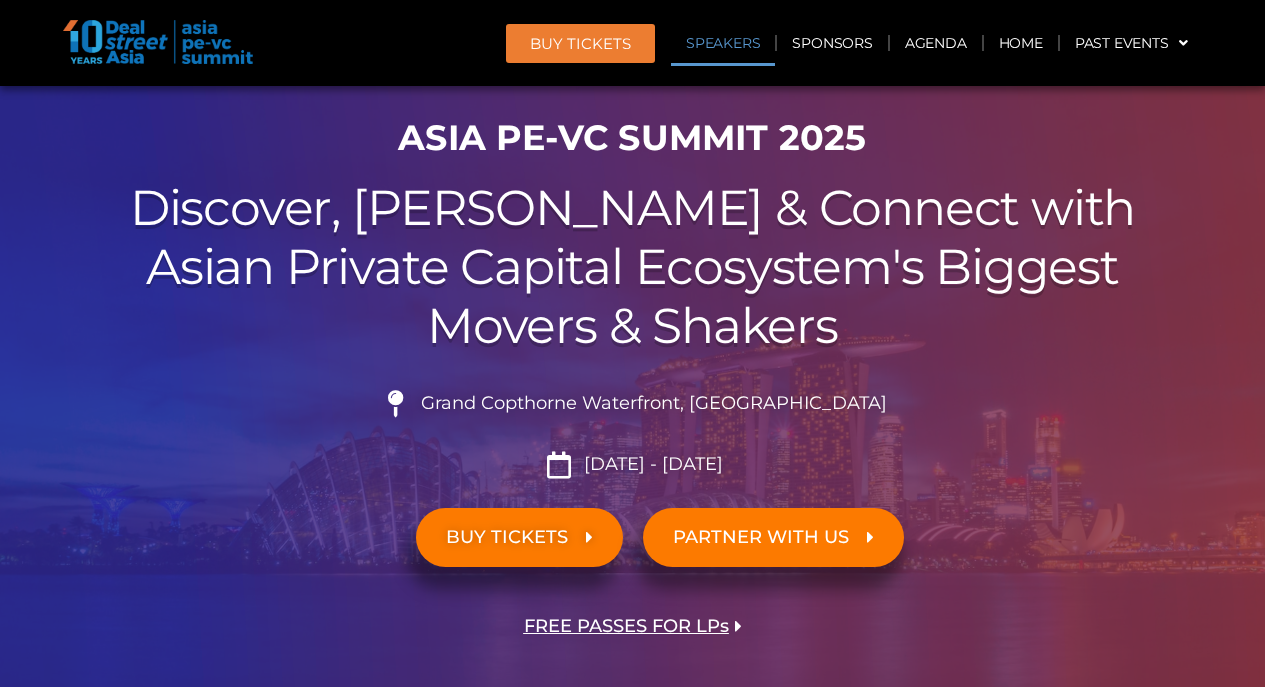 click on "Speakers" 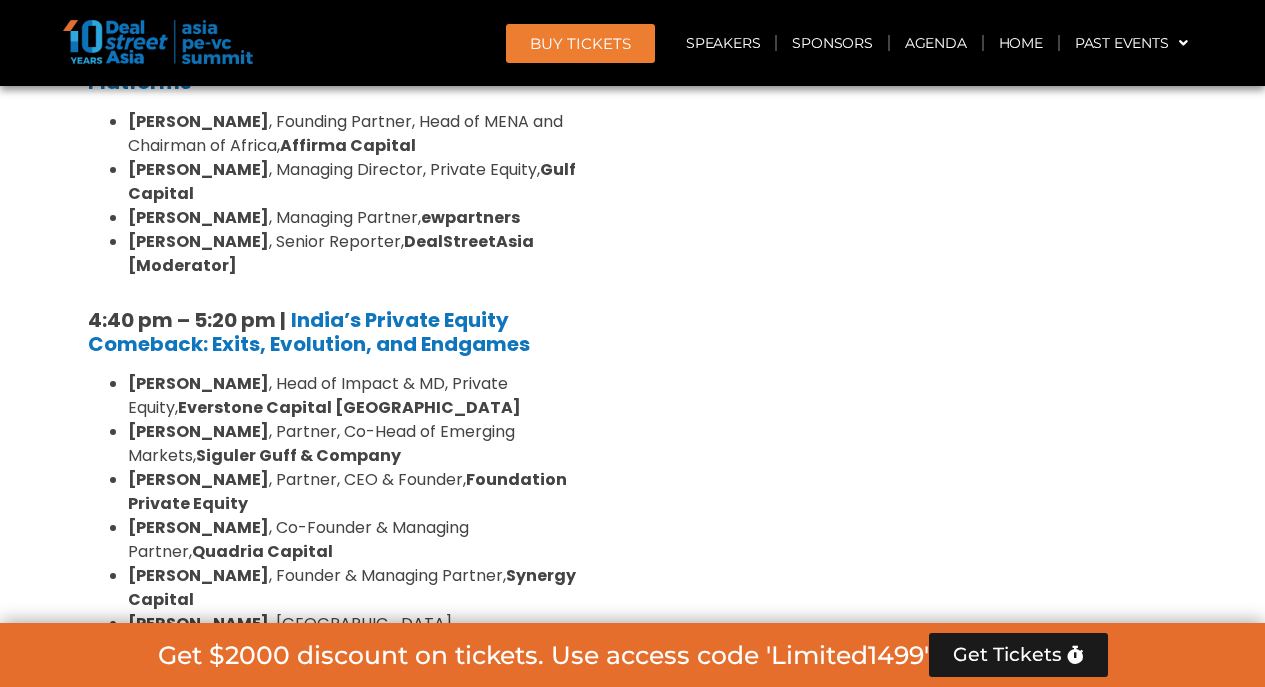 scroll, scrollTop: 3646, scrollLeft: 0, axis: vertical 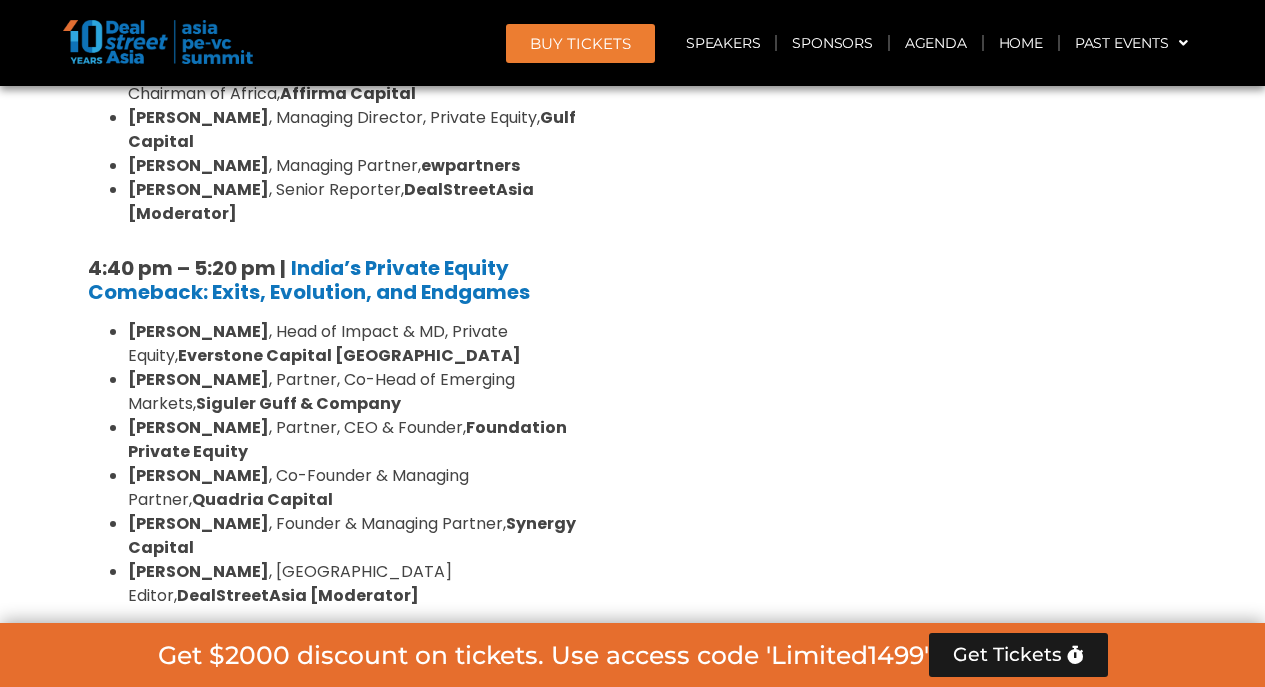 drag, startPoint x: 275, startPoint y: 455, endPoint x: 382, endPoint y: 462, distance: 107.22873 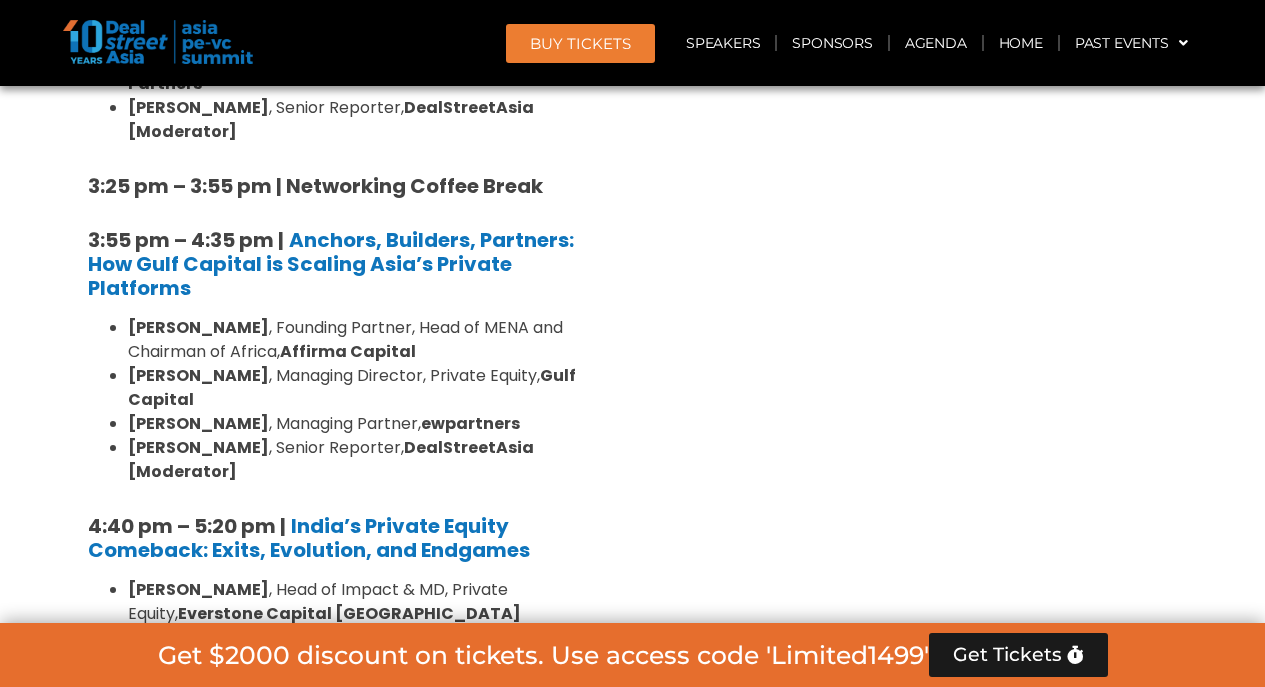 scroll, scrollTop: 3387, scrollLeft: 0, axis: vertical 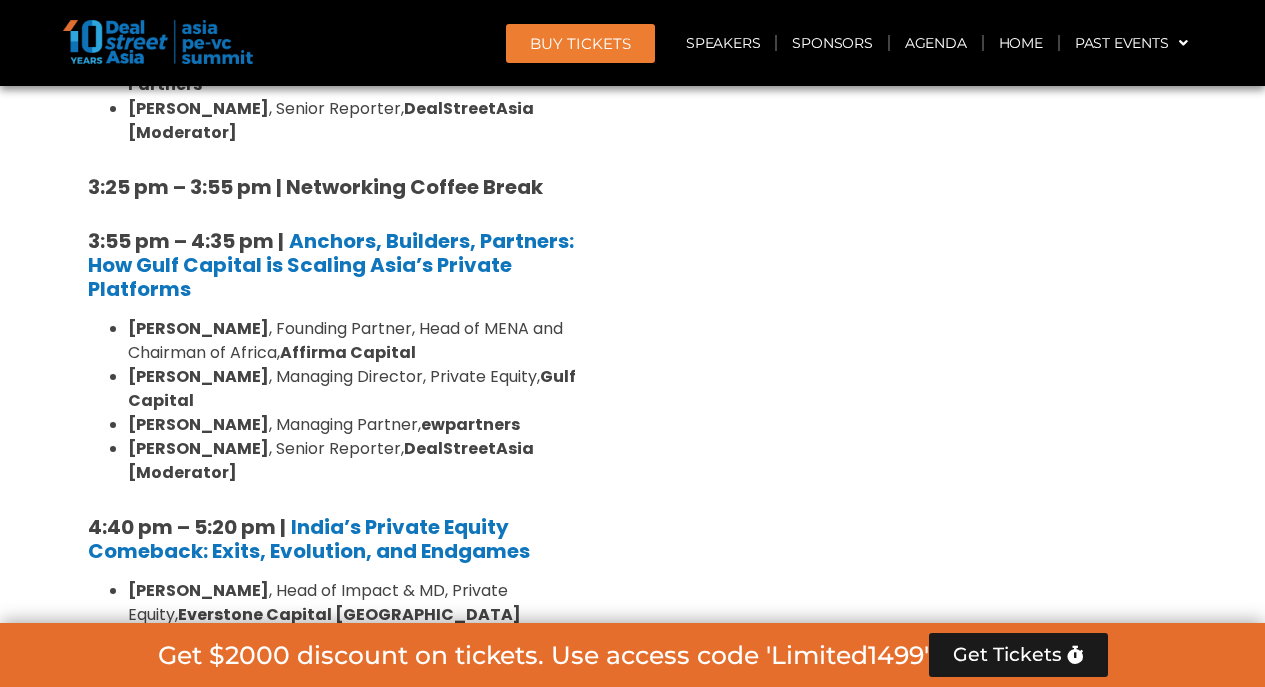 drag, startPoint x: 200, startPoint y: 304, endPoint x: 282, endPoint y: 537, distance: 247.0081 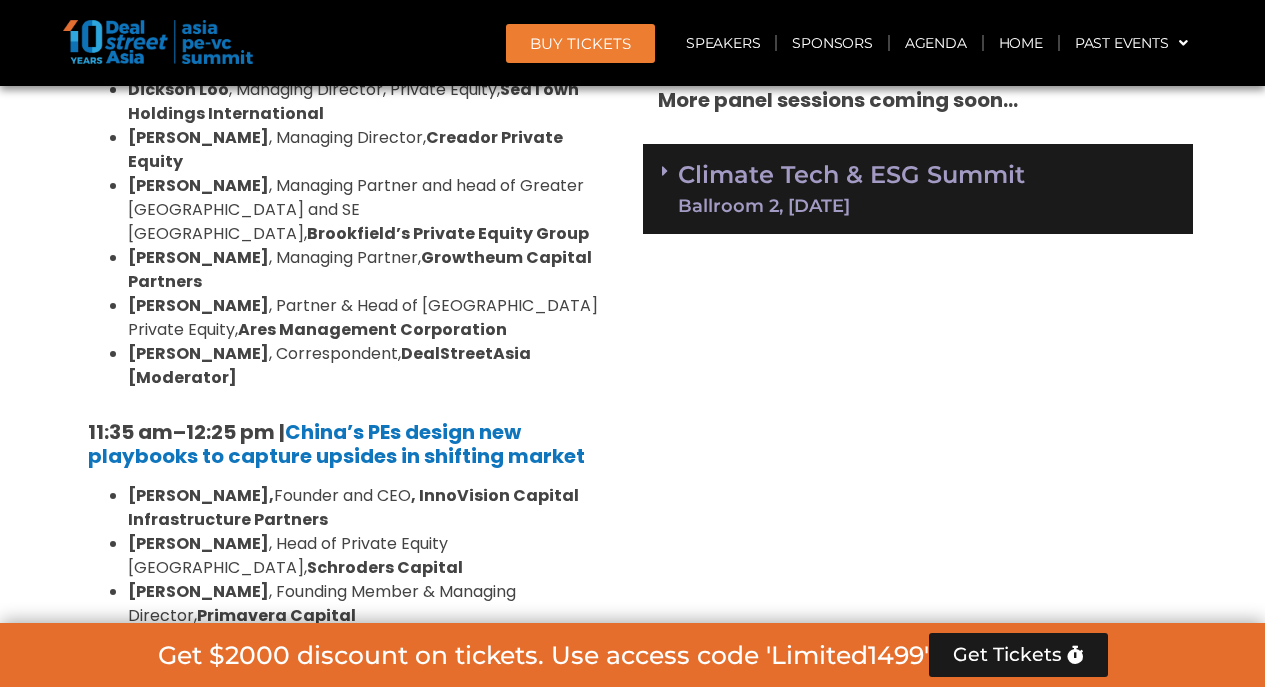 scroll, scrollTop: 2036, scrollLeft: 0, axis: vertical 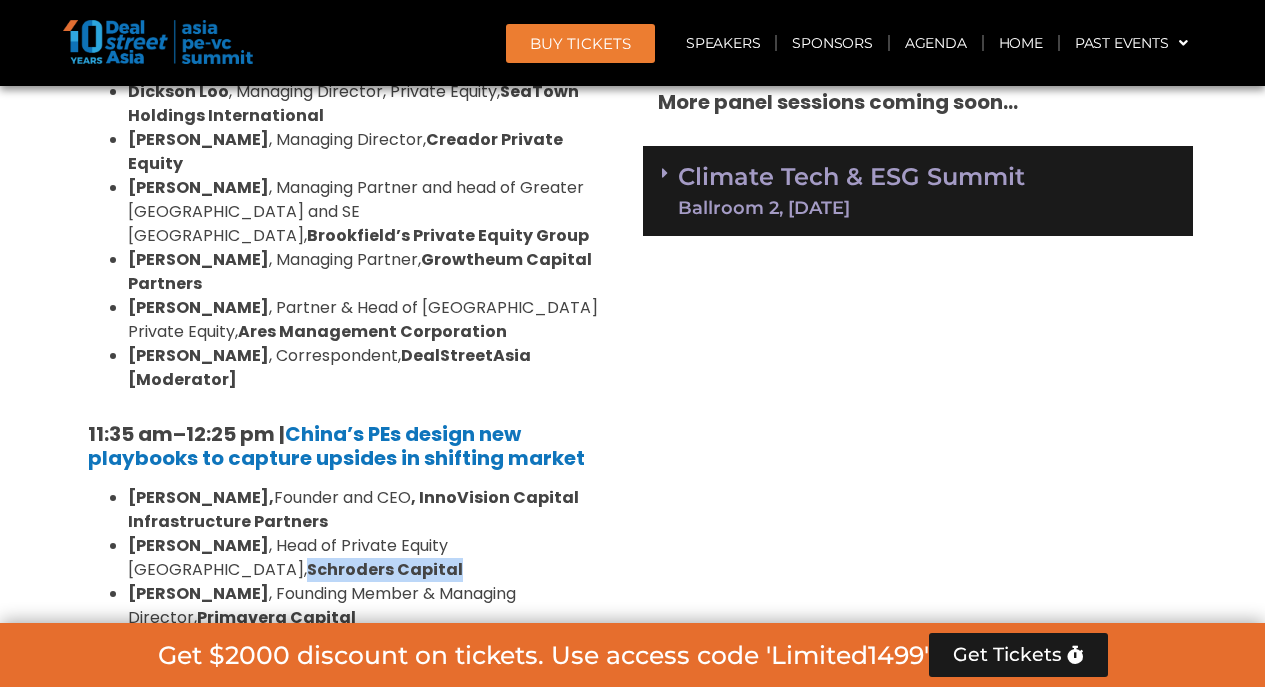 drag, startPoint x: 605, startPoint y: 445, endPoint x: 442, endPoint y: 450, distance: 163.07668 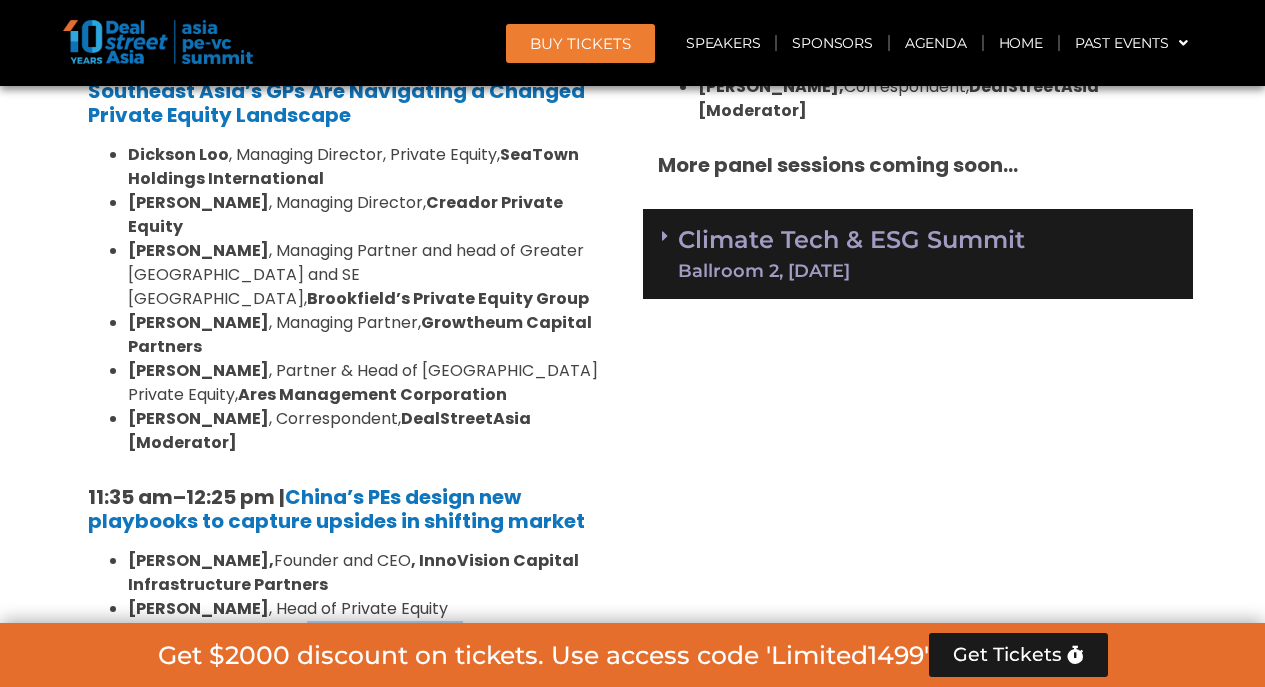 scroll, scrollTop: 1952, scrollLeft: 0, axis: vertical 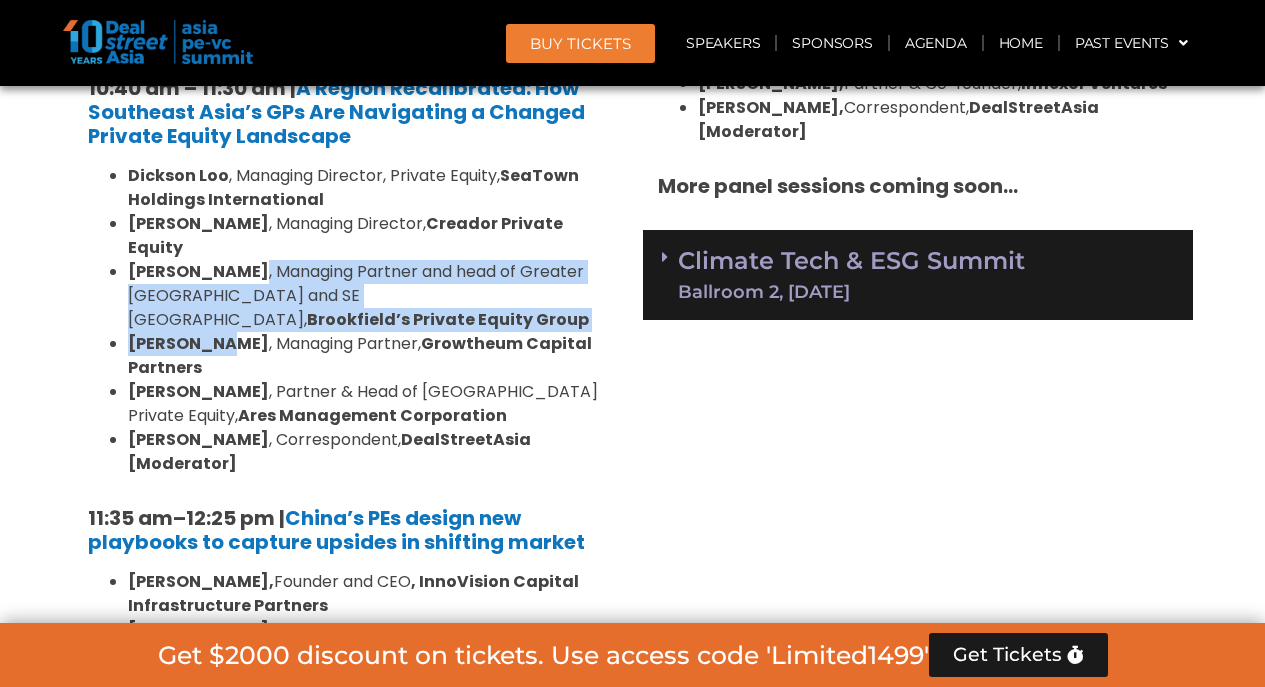 drag, startPoint x: 219, startPoint y: 269, endPoint x: 206, endPoint y: 226, distance: 44.922153 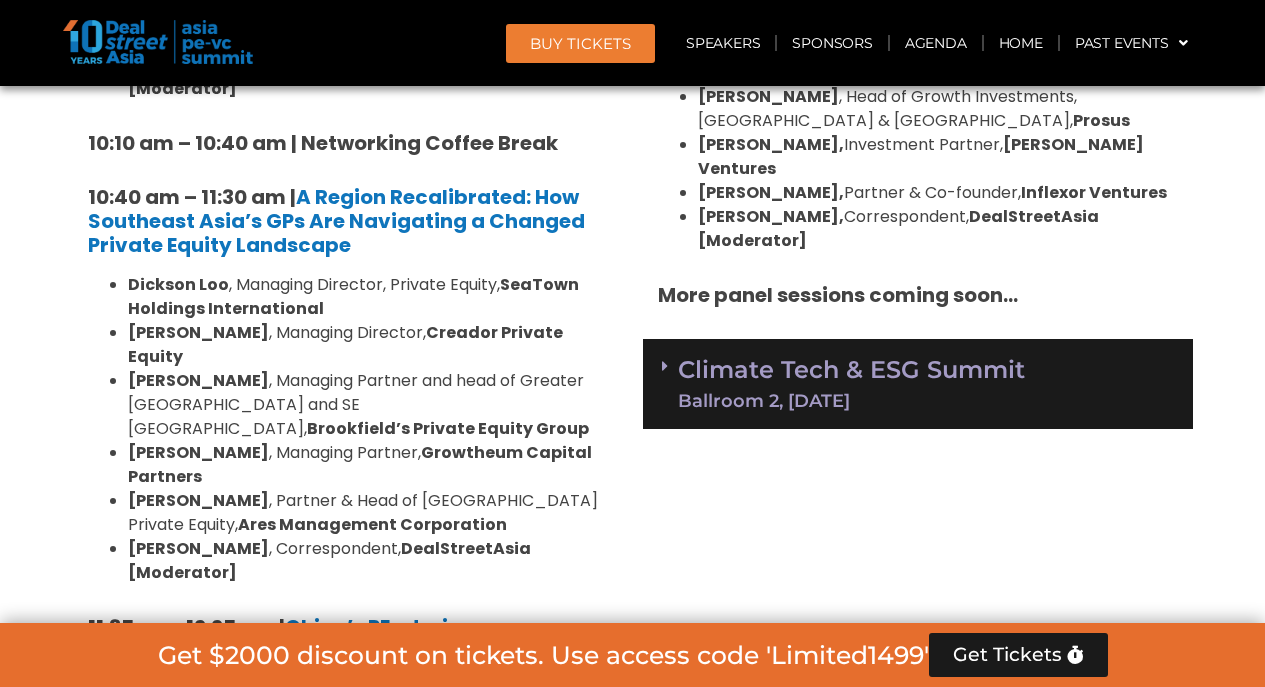 scroll, scrollTop: 1839, scrollLeft: 0, axis: vertical 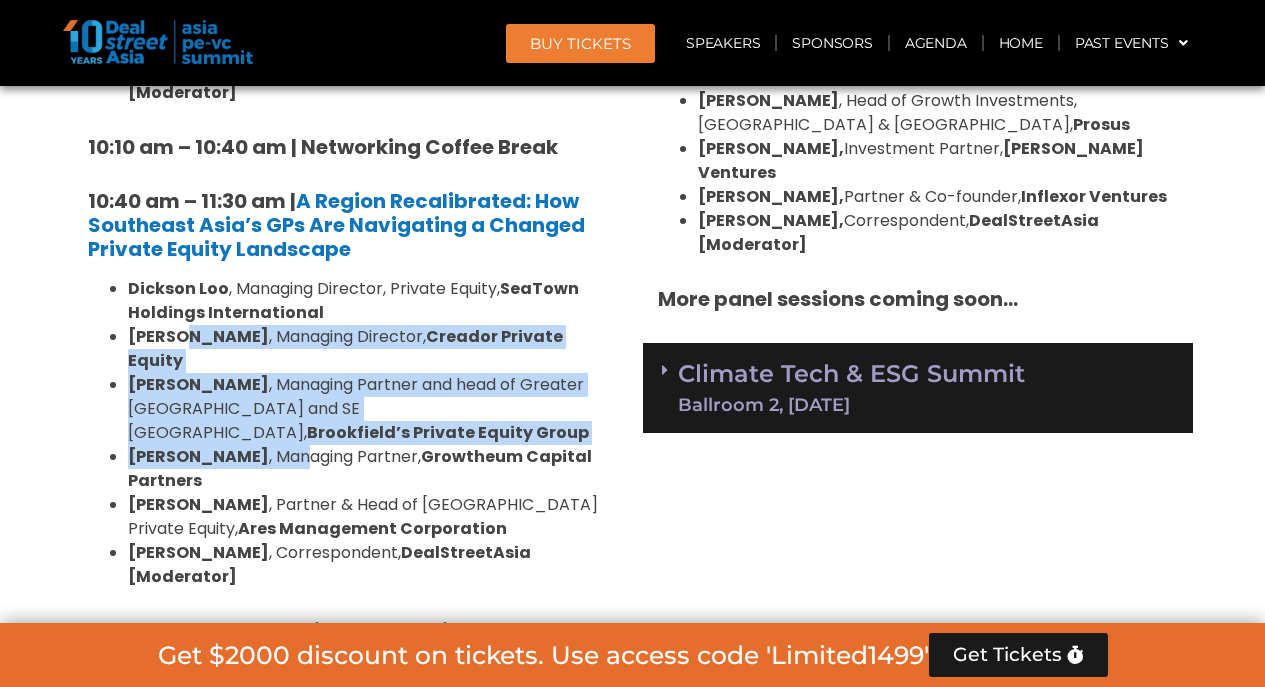 drag, startPoint x: 186, startPoint y: 285, endPoint x: 266, endPoint y: 375, distance: 120.41595 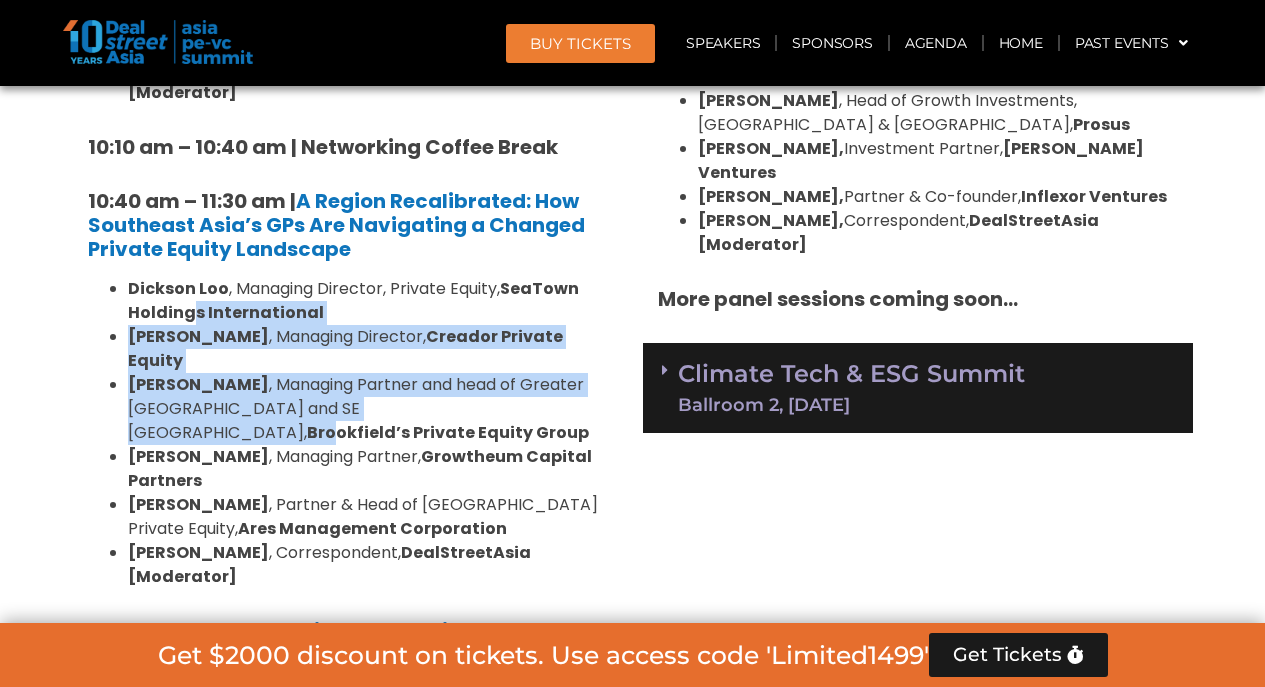 drag, startPoint x: 257, startPoint y: 369, endPoint x: 192, endPoint y: 262, distance: 125.19585 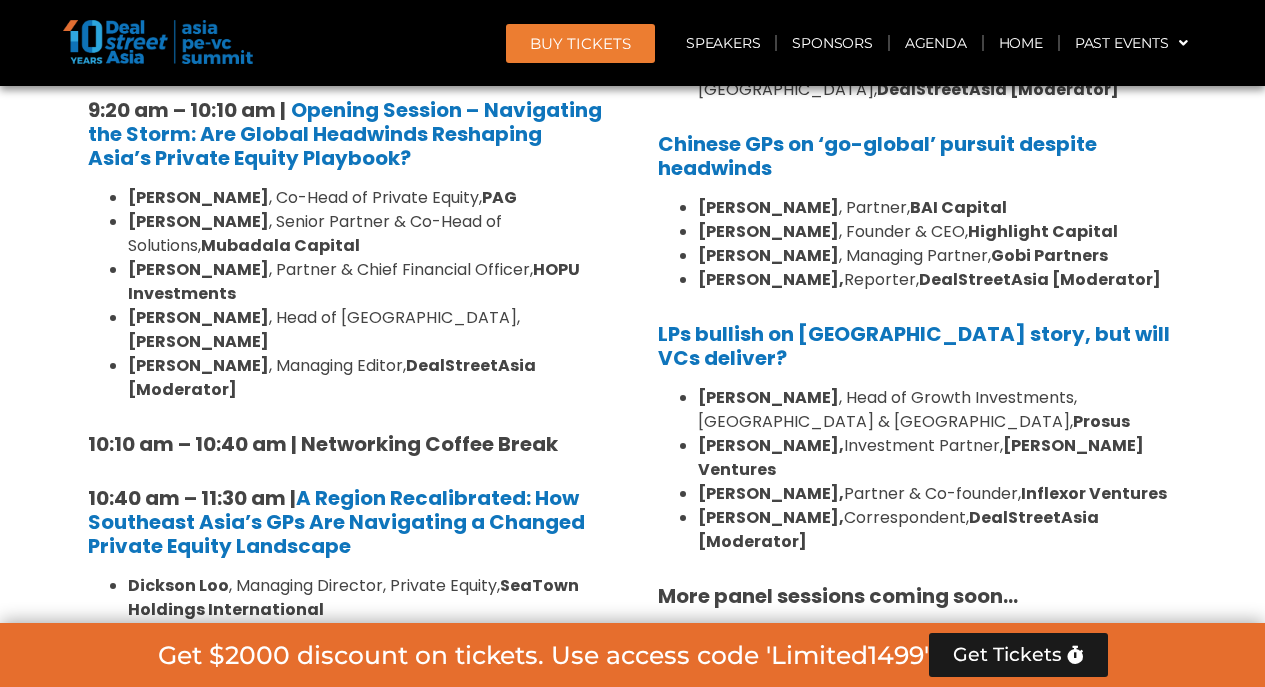 scroll, scrollTop: 1542, scrollLeft: 0, axis: vertical 